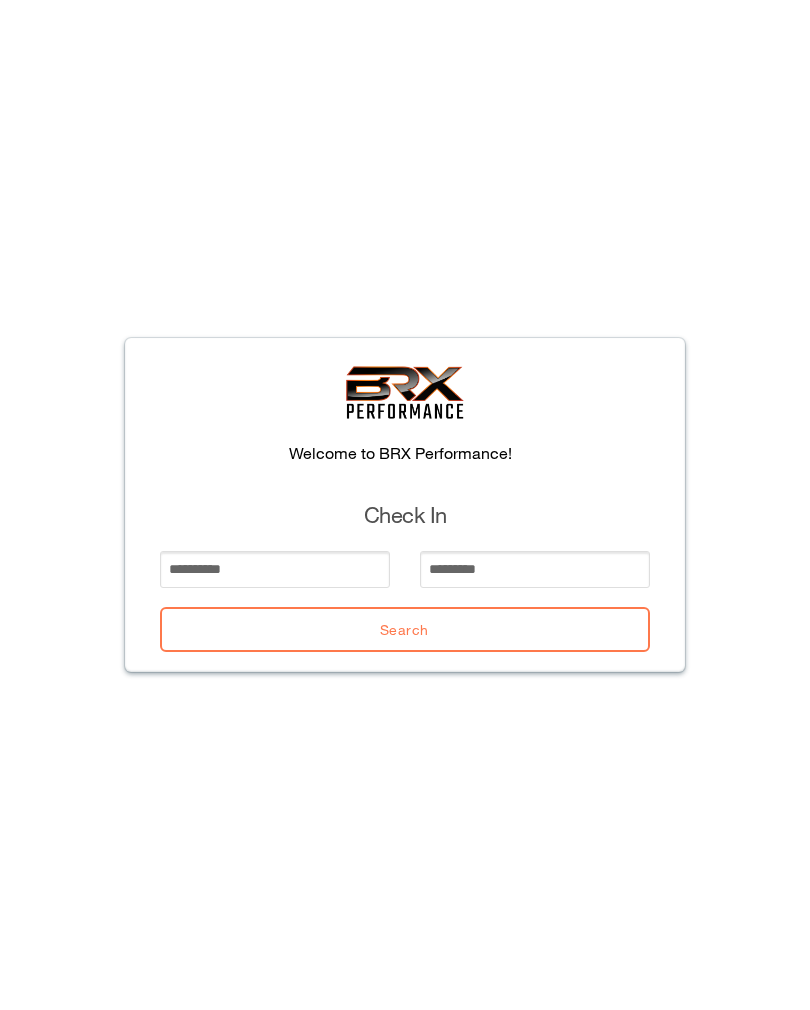 scroll, scrollTop: 0, scrollLeft: 0, axis: both 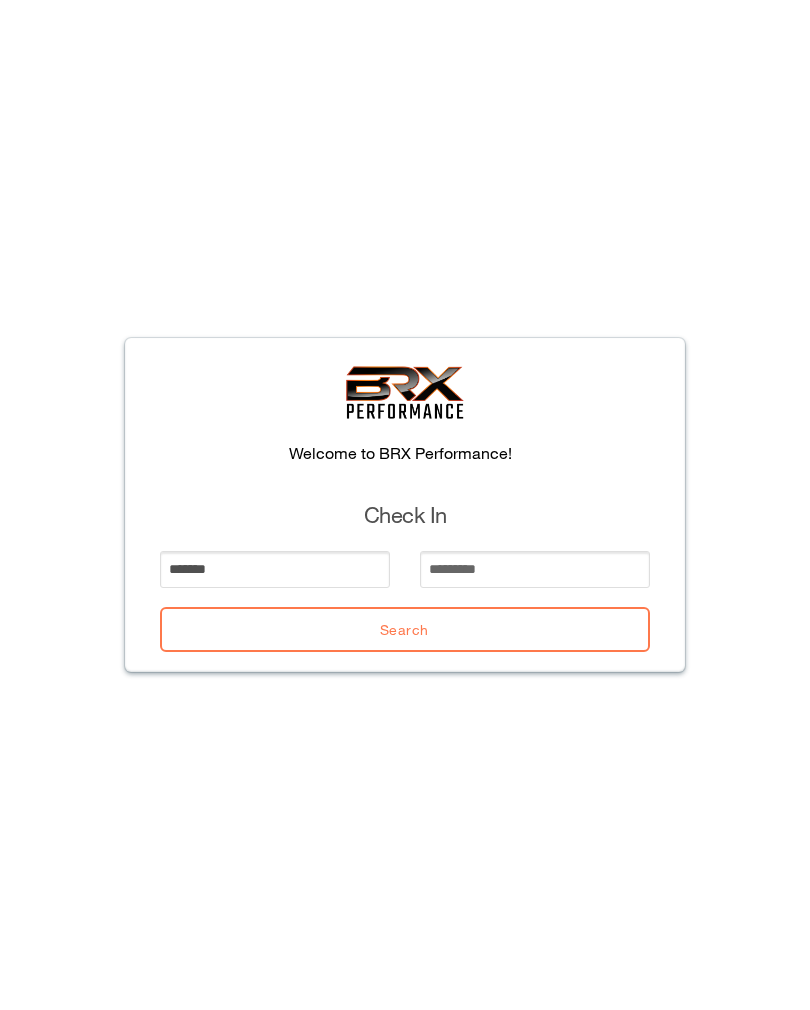 type on "*******" 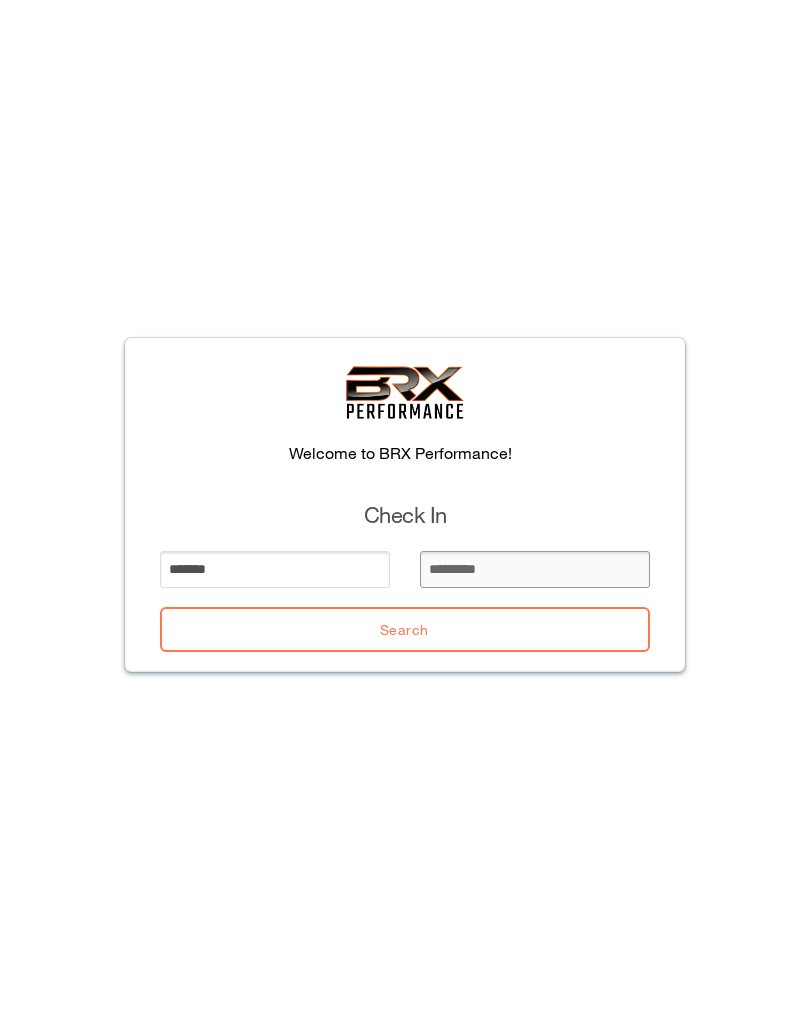 click at bounding box center (535, 569) 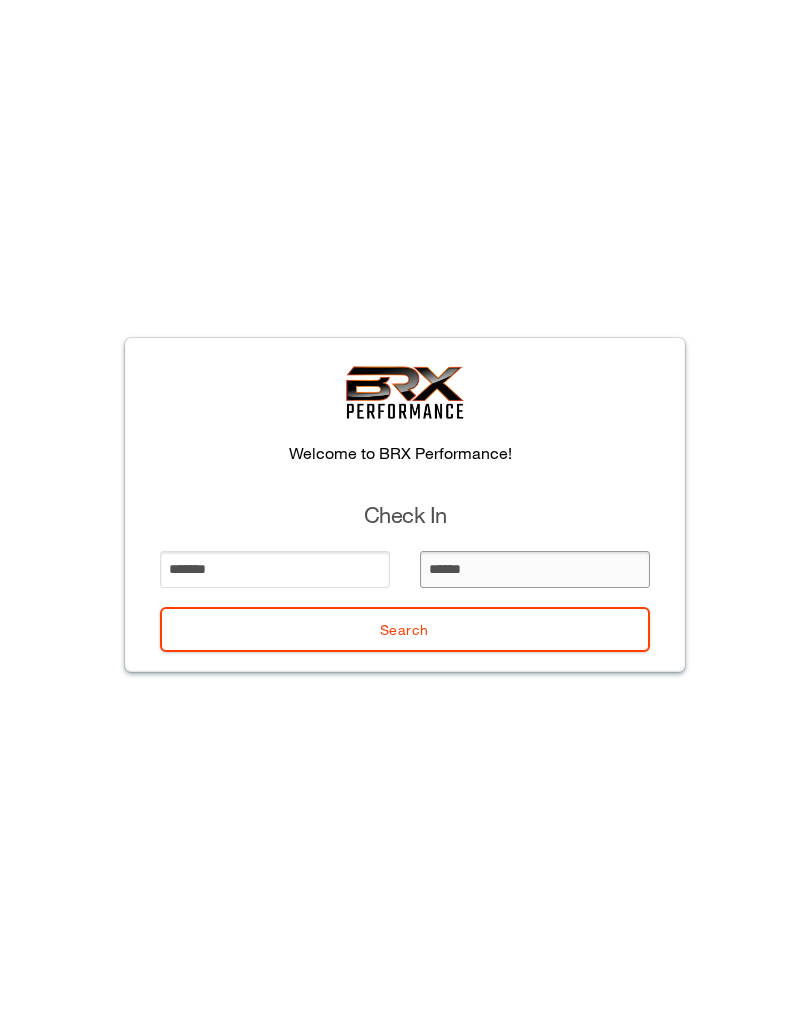 type on "*******" 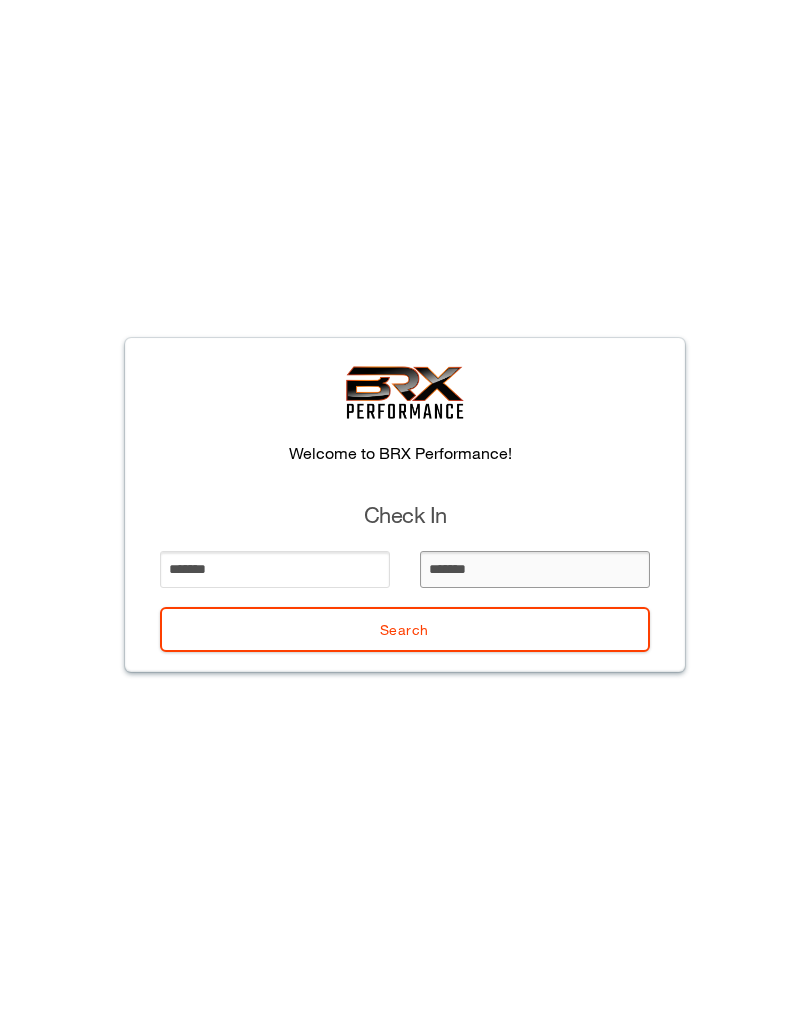 click on "Search" at bounding box center [405, 629] 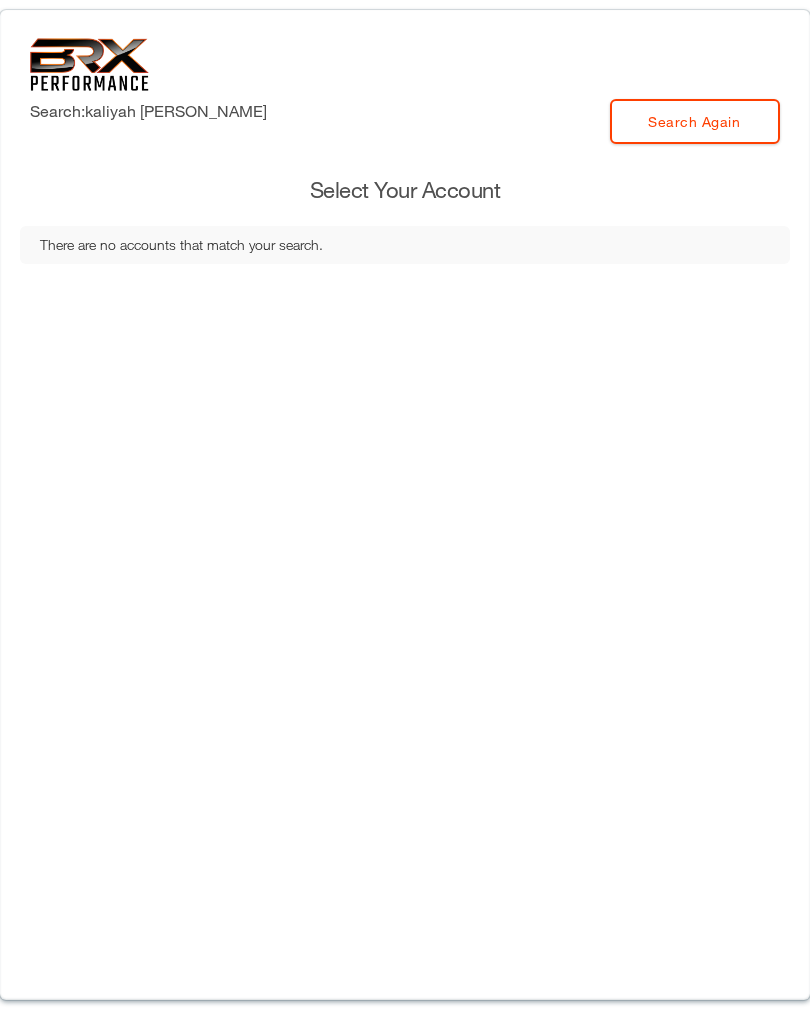 click on "Search Again" at bounding box center [695, 121] 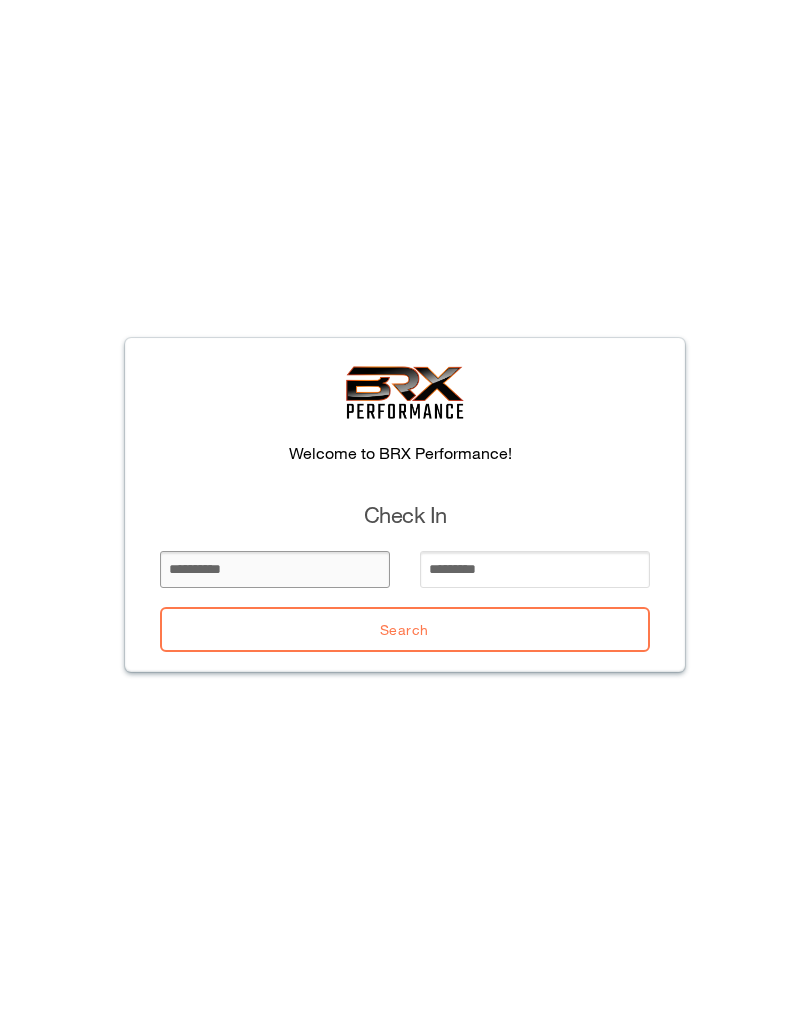 click at bounding box center [275, 569] 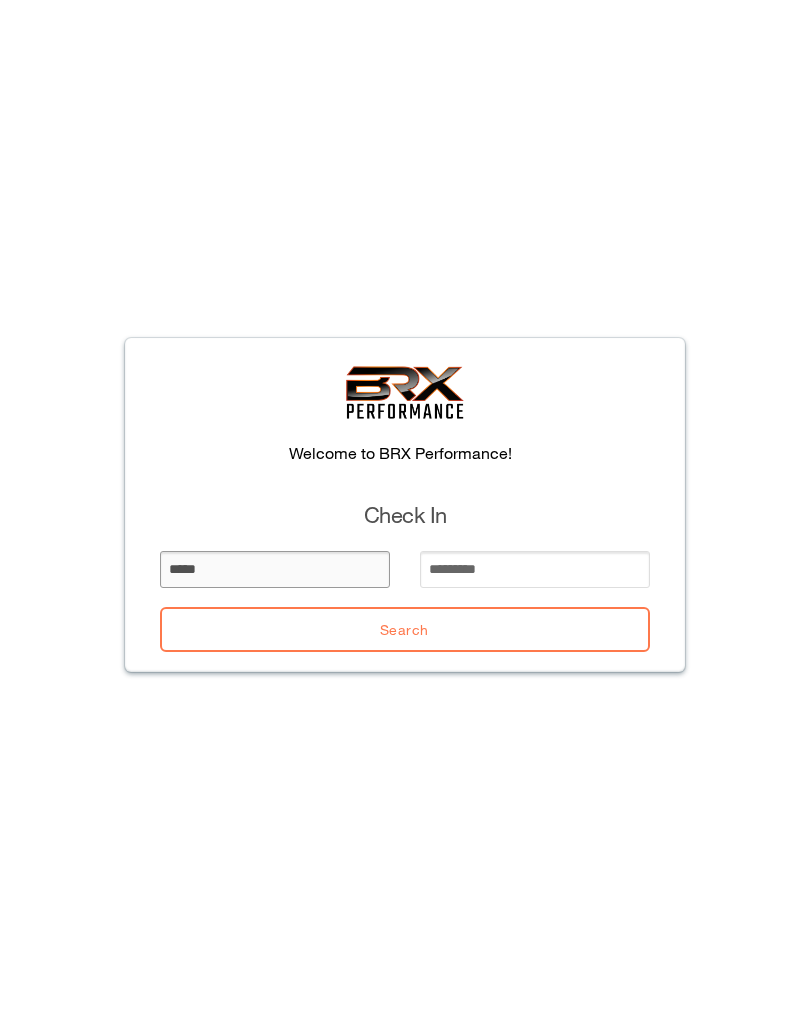 type on "*****" 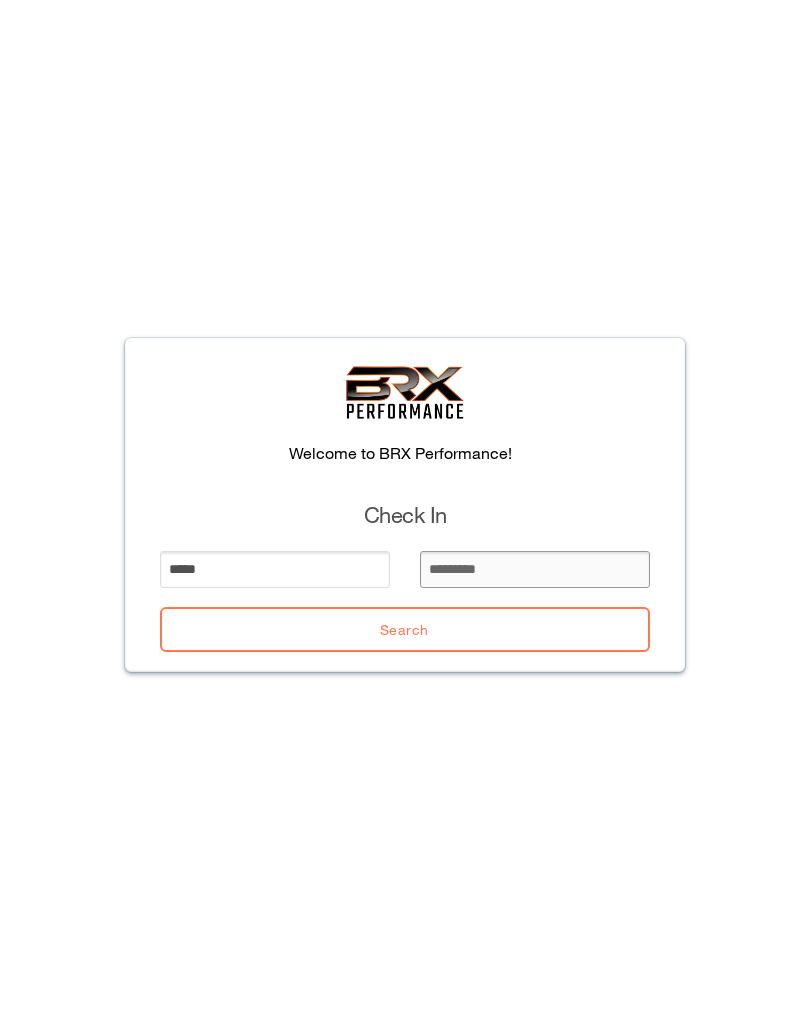 click at bounding box center (535, 569) 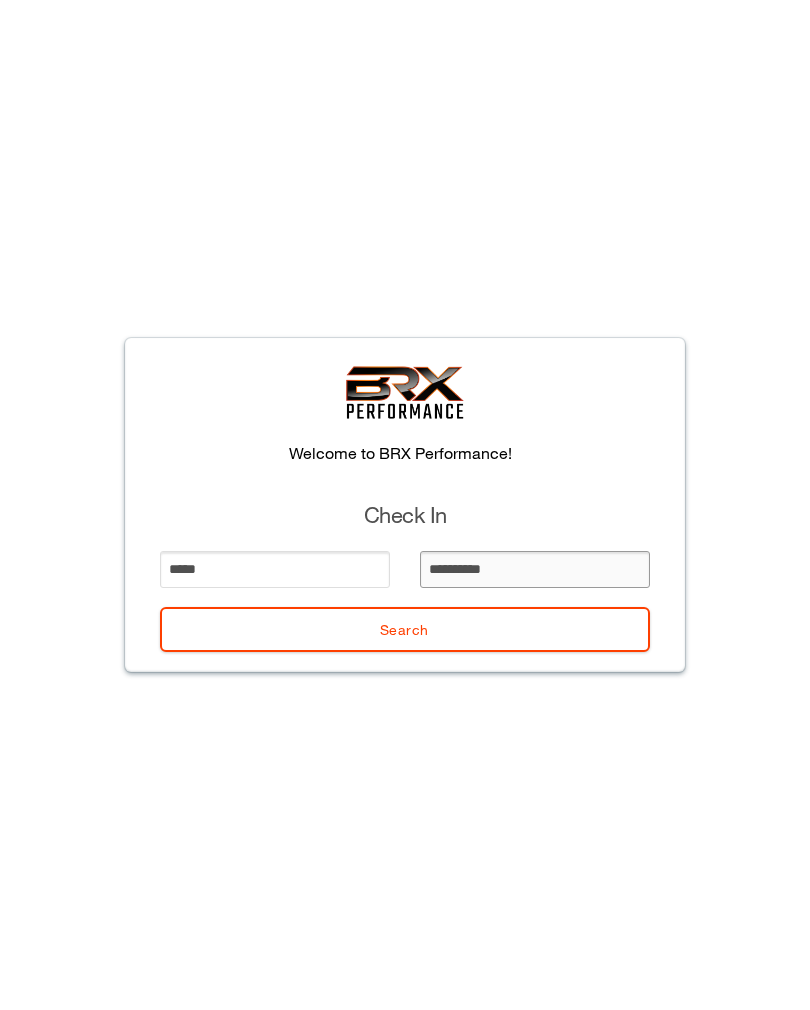 type on "**********" 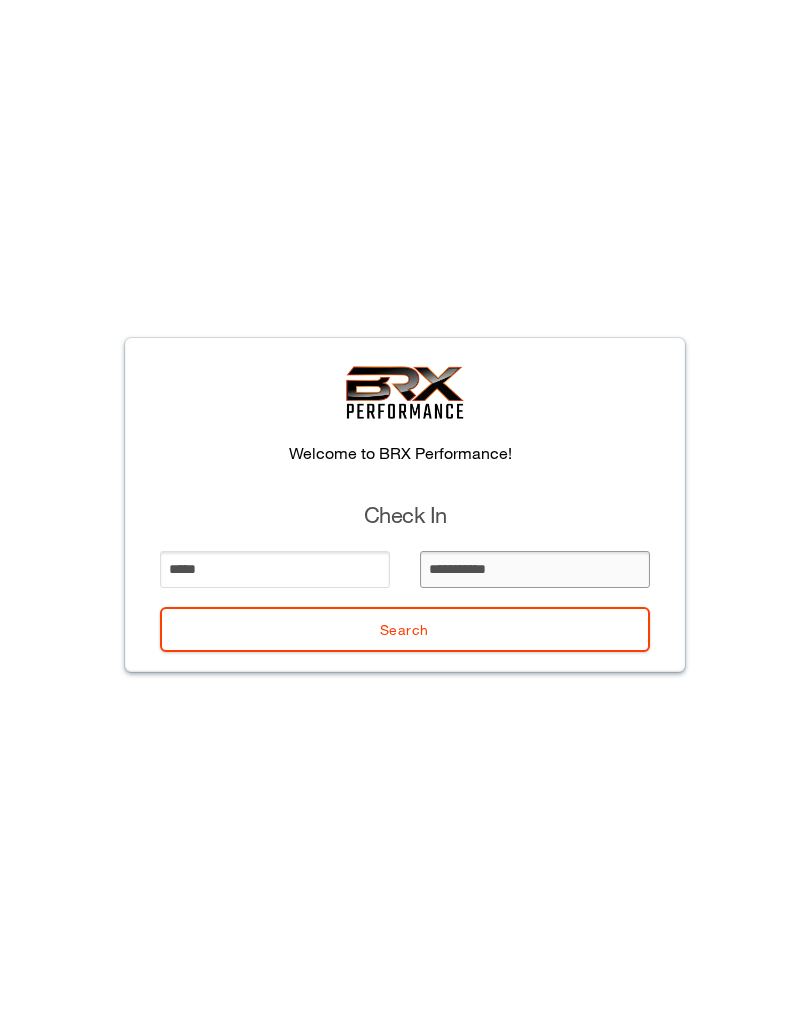 click on "Search" at bounding box center [405, 629] 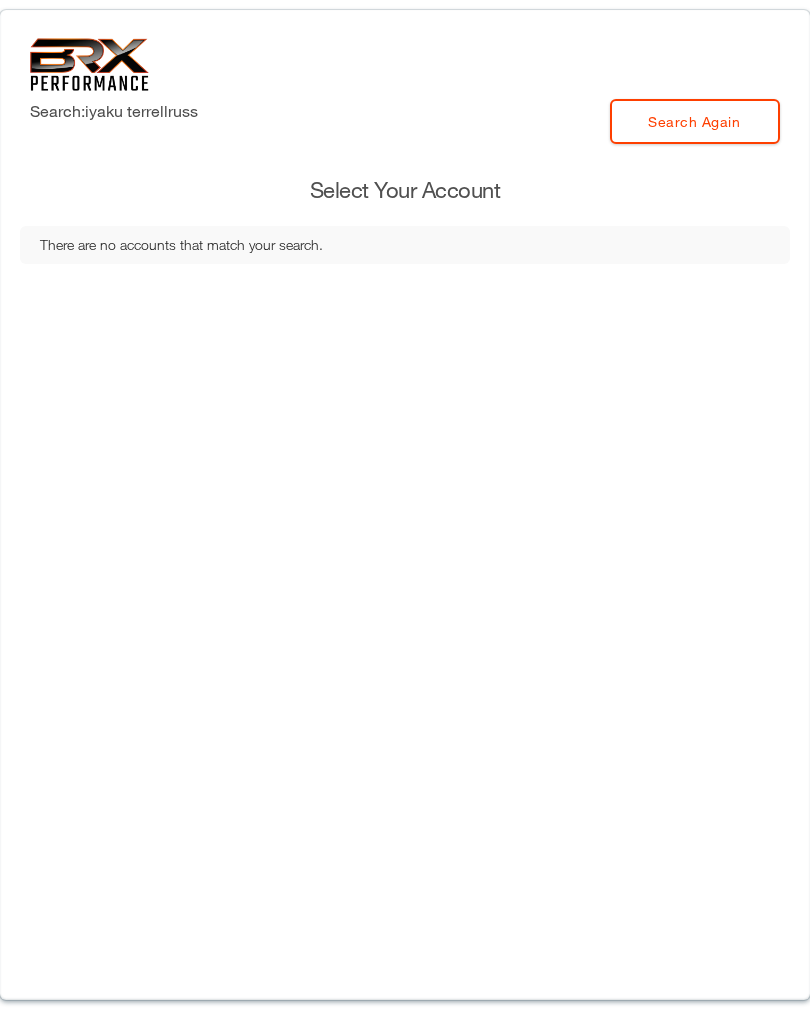 click on "There are no accounts that match your search." at bounding box center [405, 245] 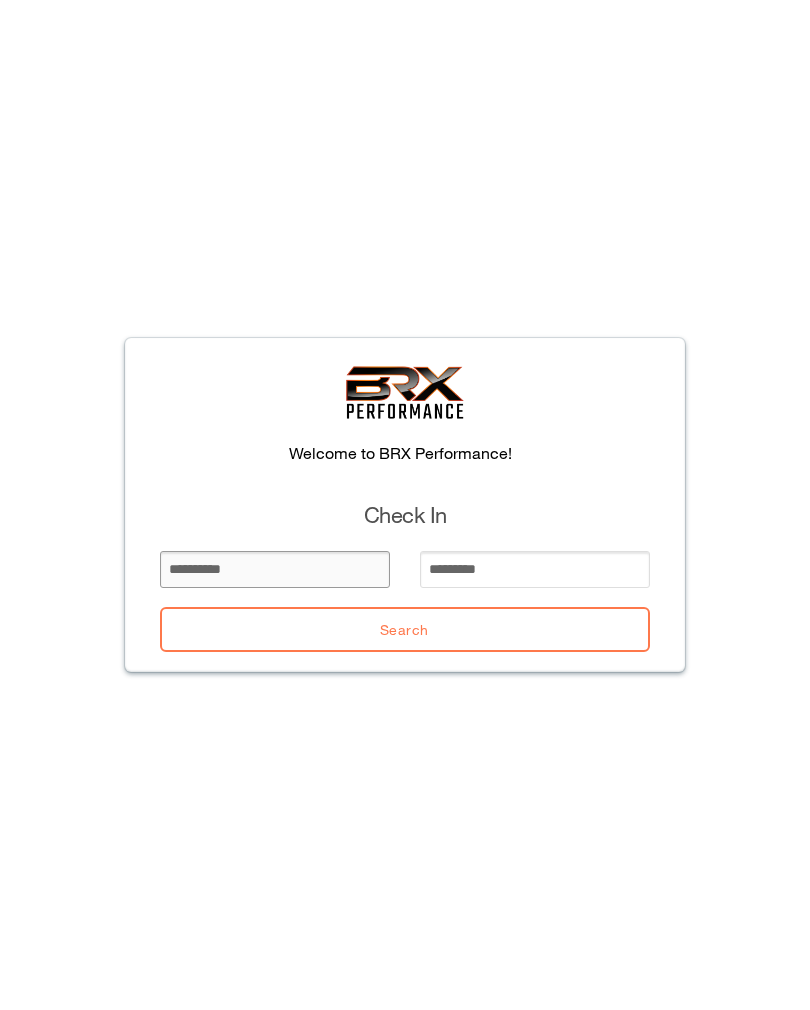 click at bounding box center (275, 569) 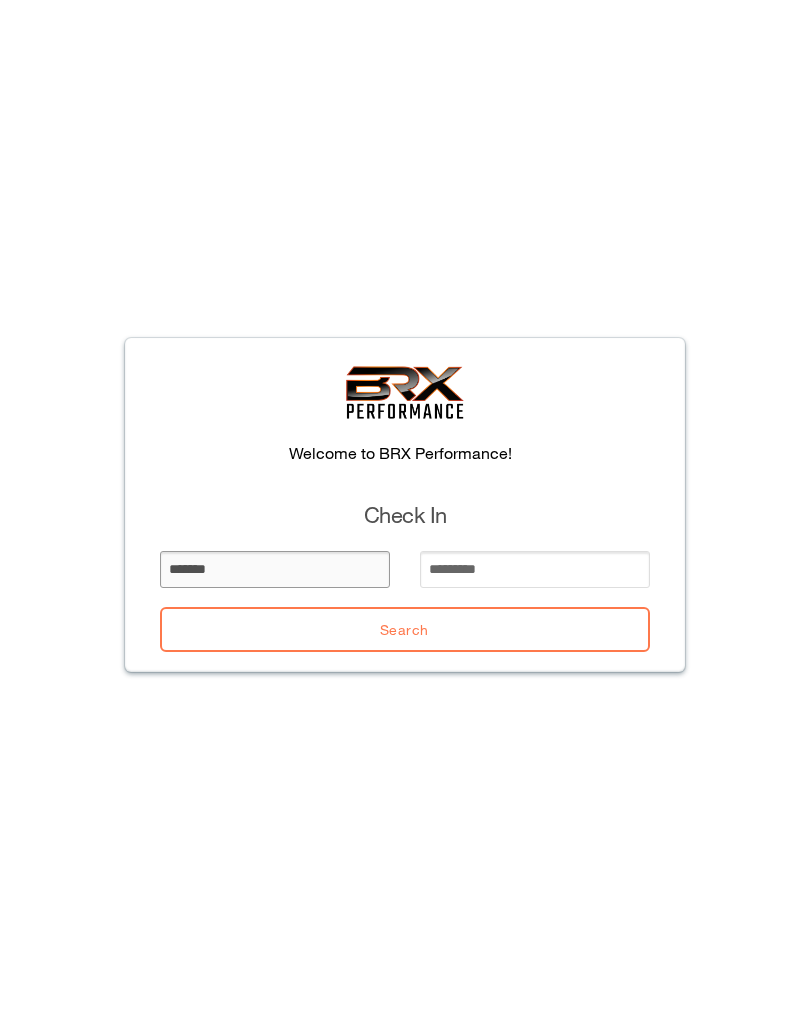 type on "*******" 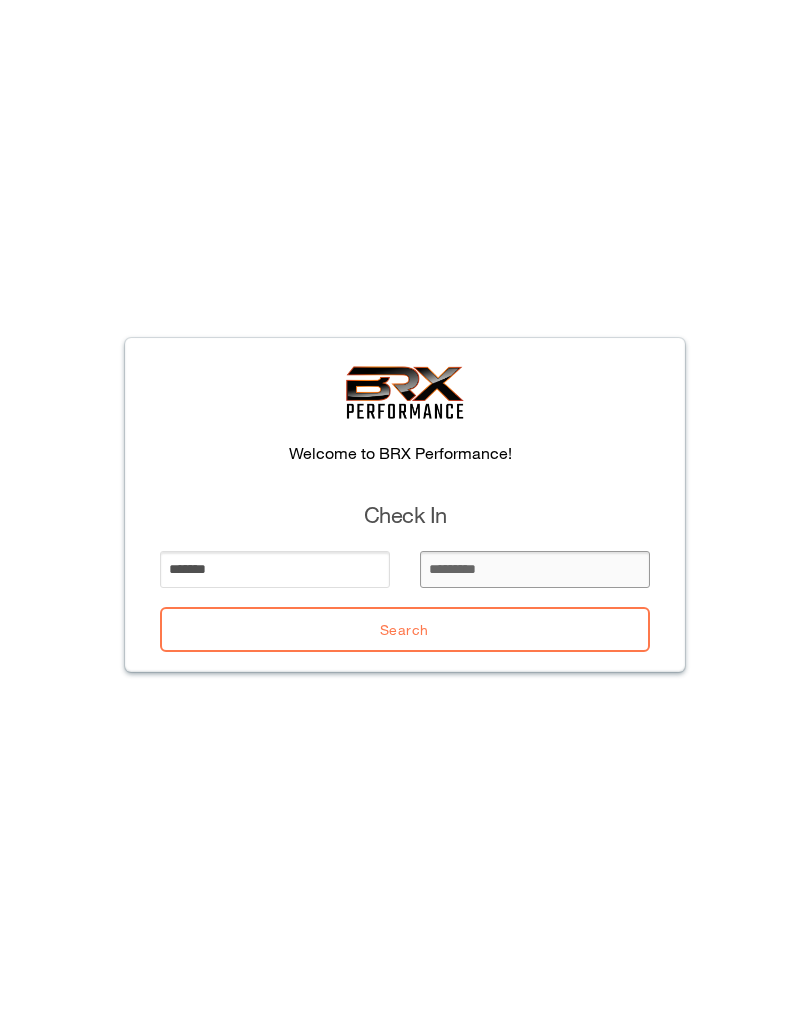 click at bounding box center (535, 569) 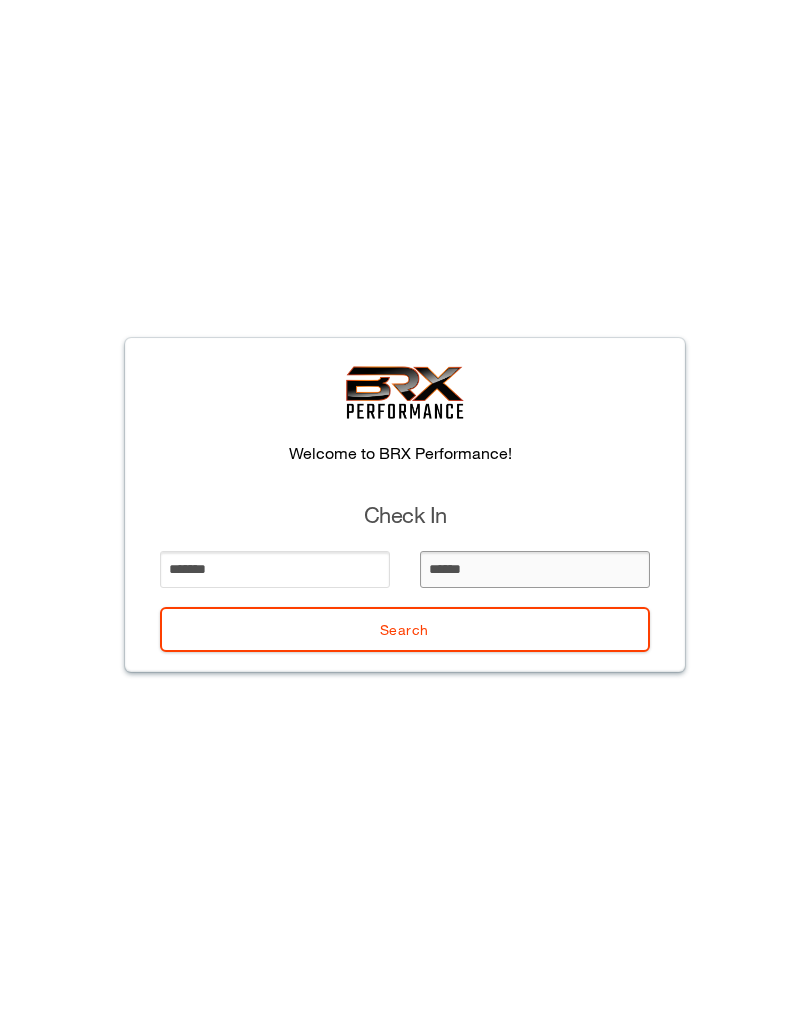 type on "*******" 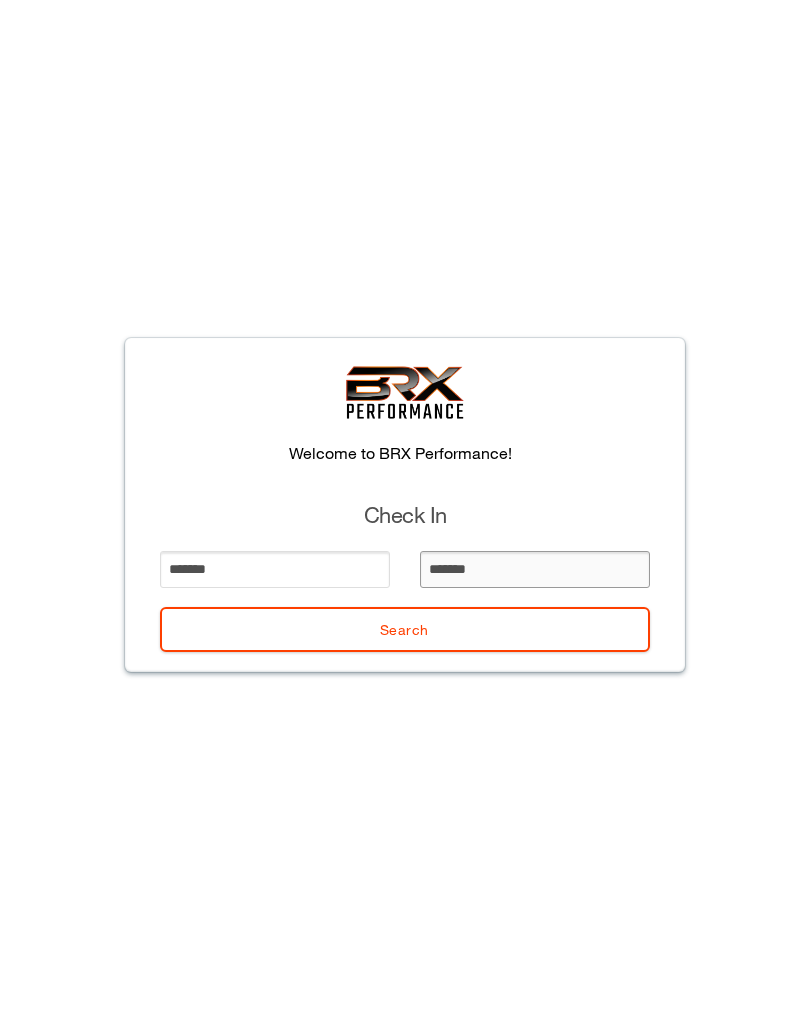 click on "Search" at bounding box center [405, 629] 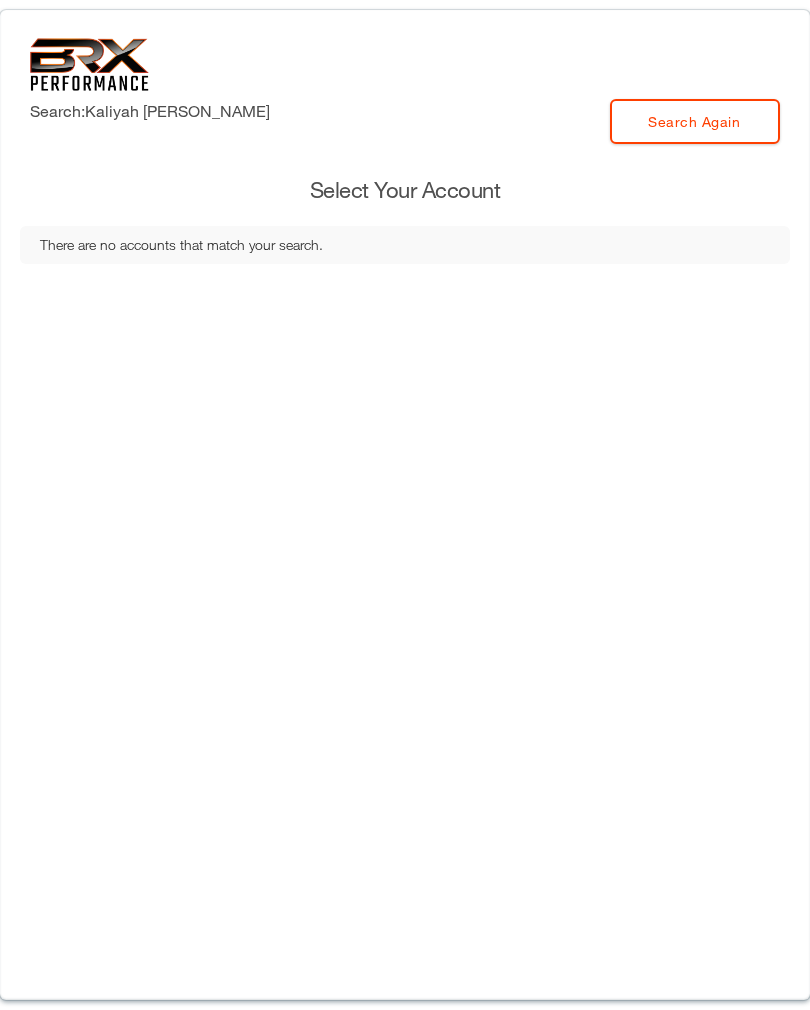 click at bounding box center [89, 64] 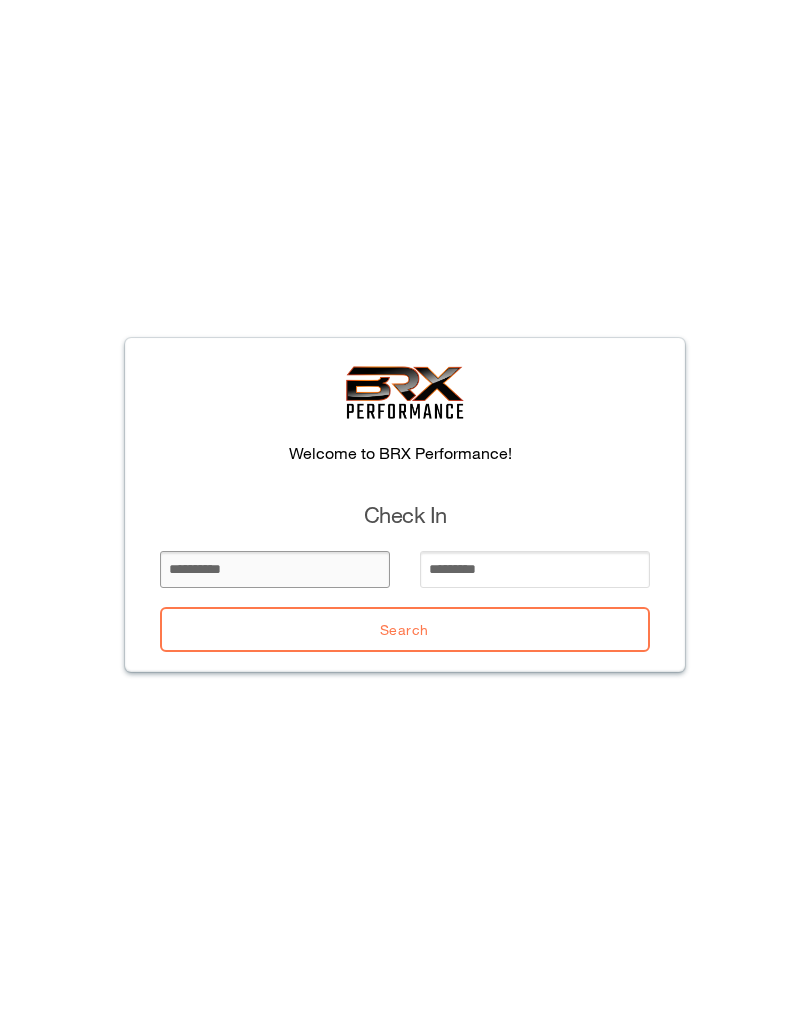click at bounding box center (275, 569) 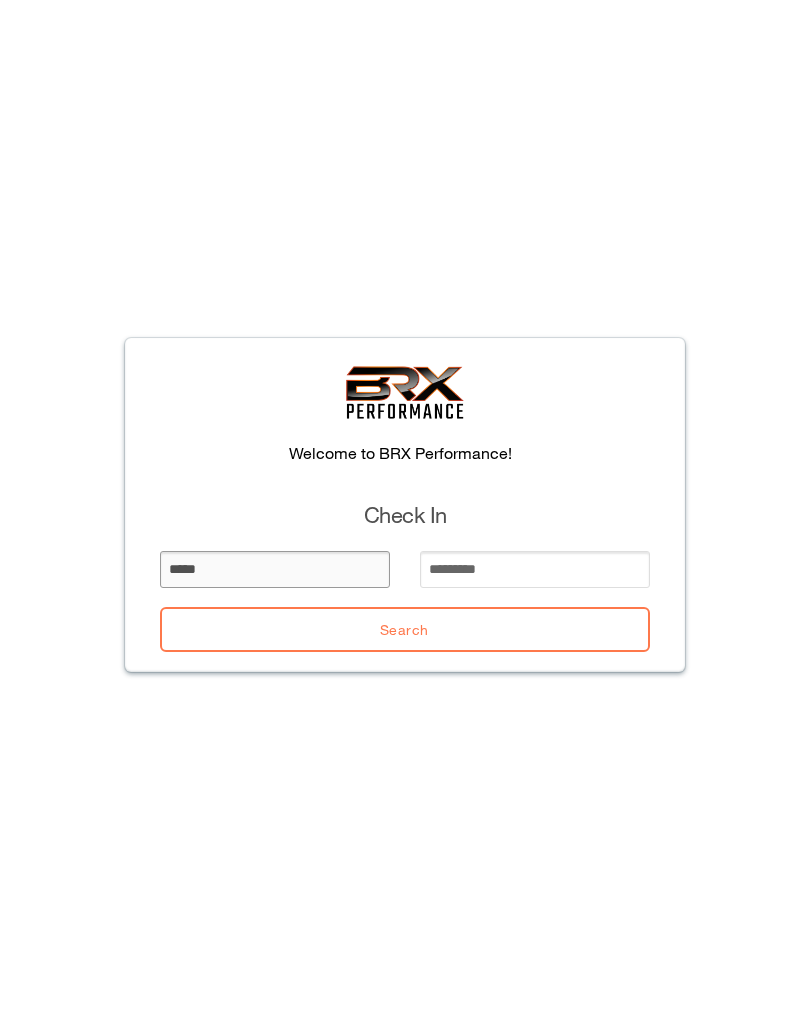 type on "*****" 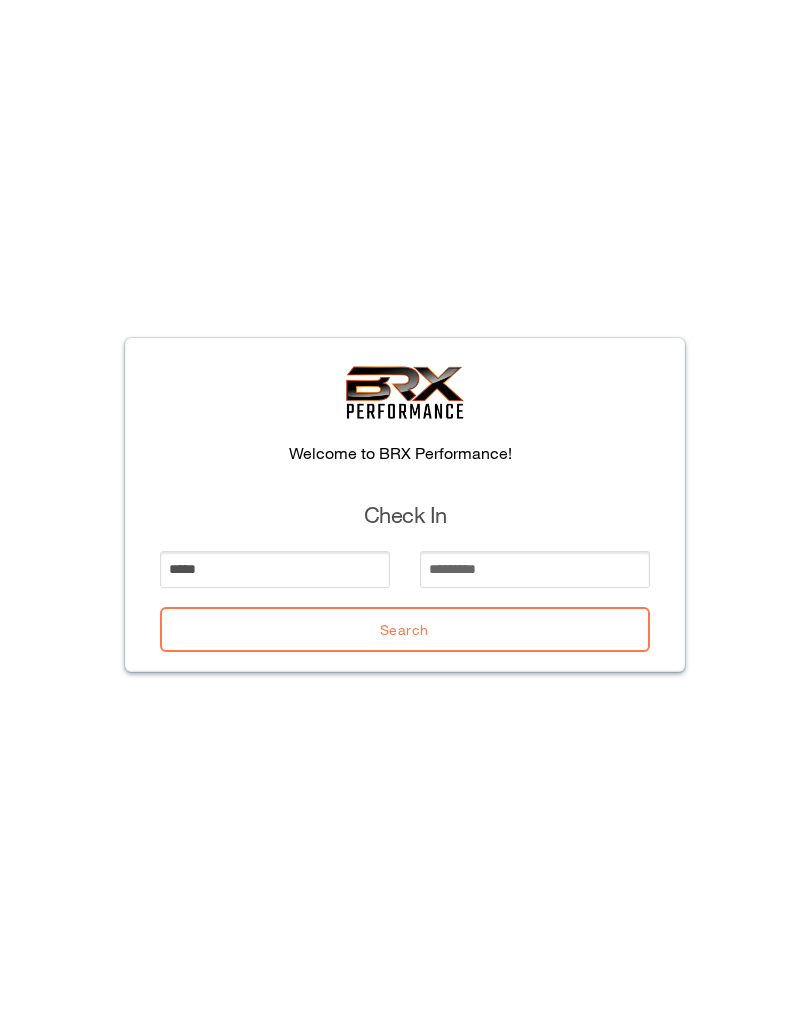 click at bounding box center [535, 569] 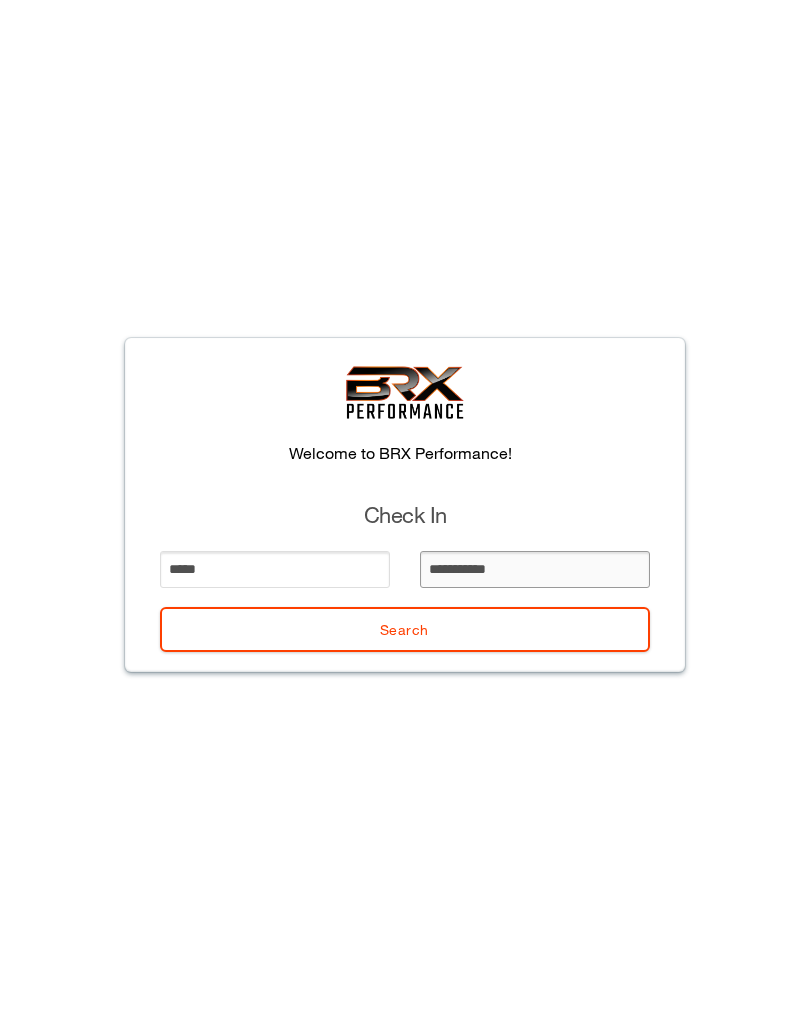 type on "**********" 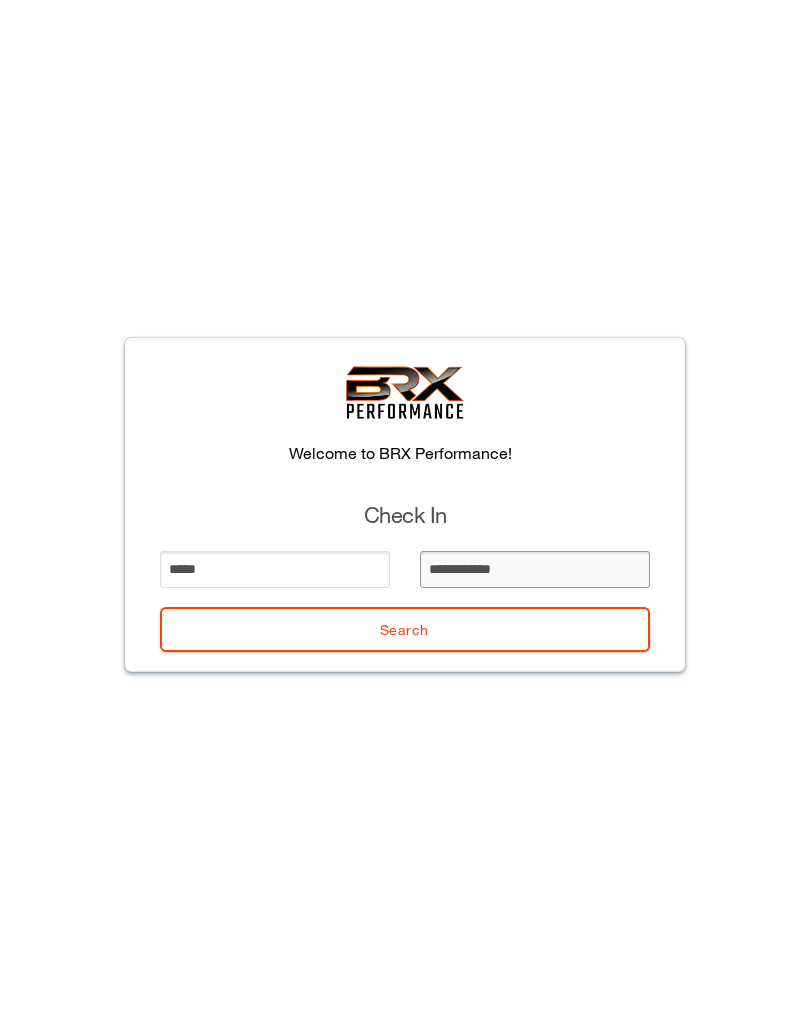 click on "Search" at bounding box center (405, 629) 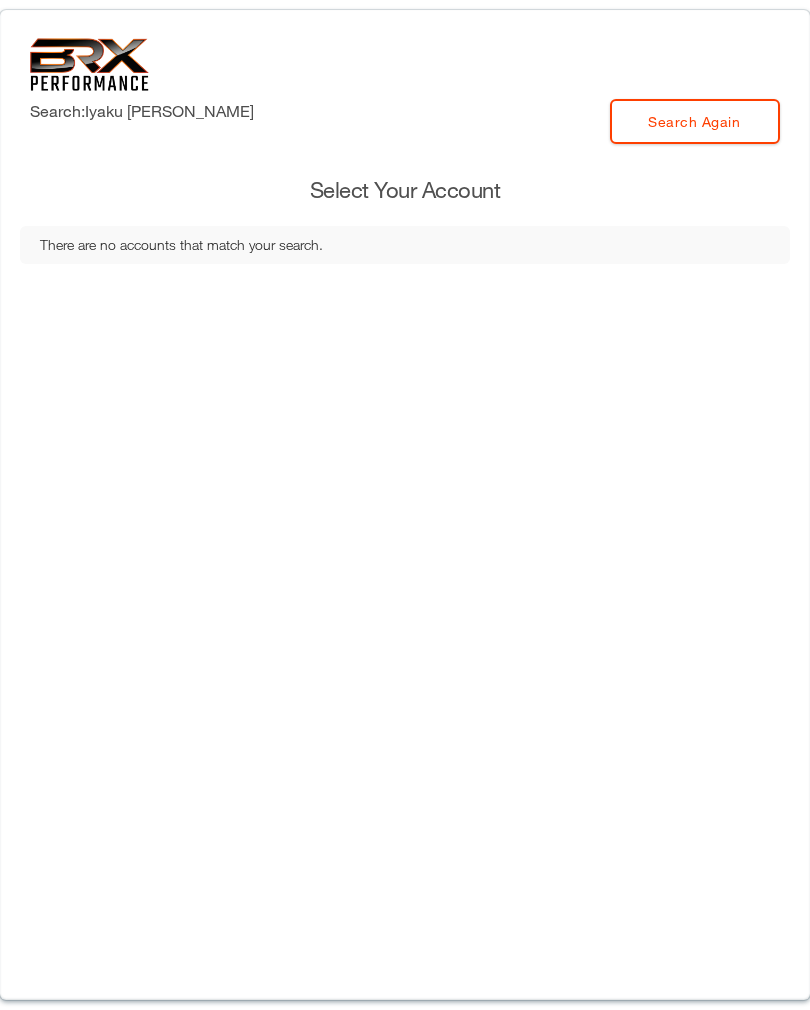click on "Search Again" at bounding box center (695, 121) 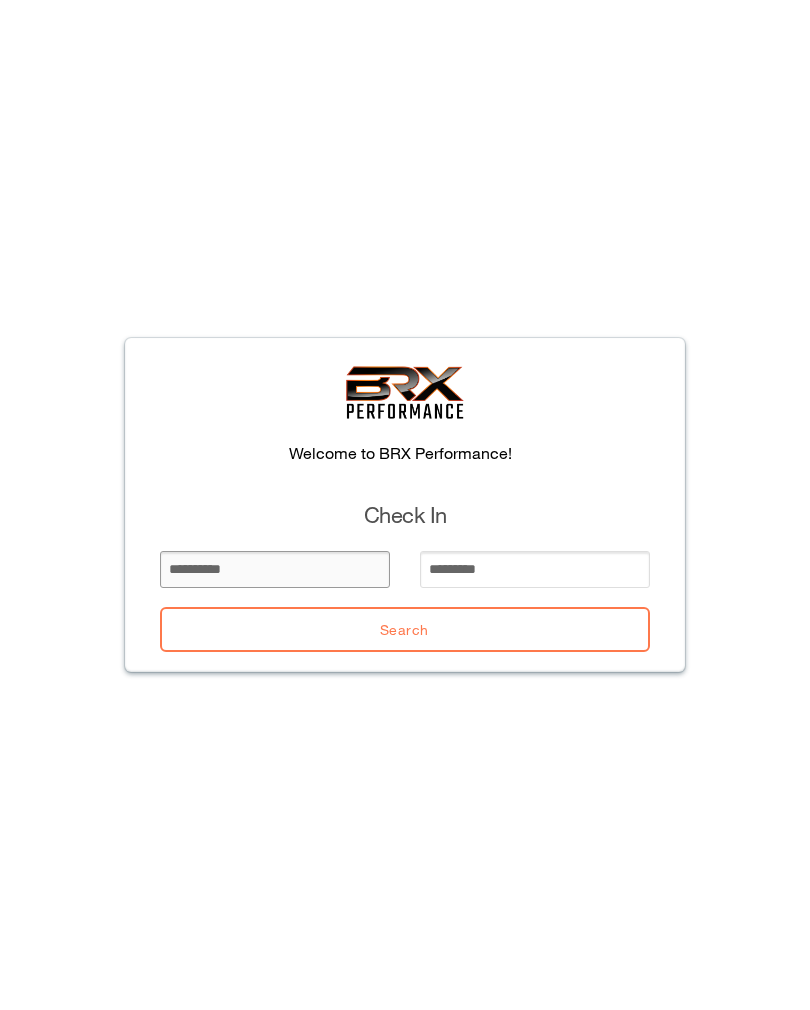 click at bounding box center (275, 569) 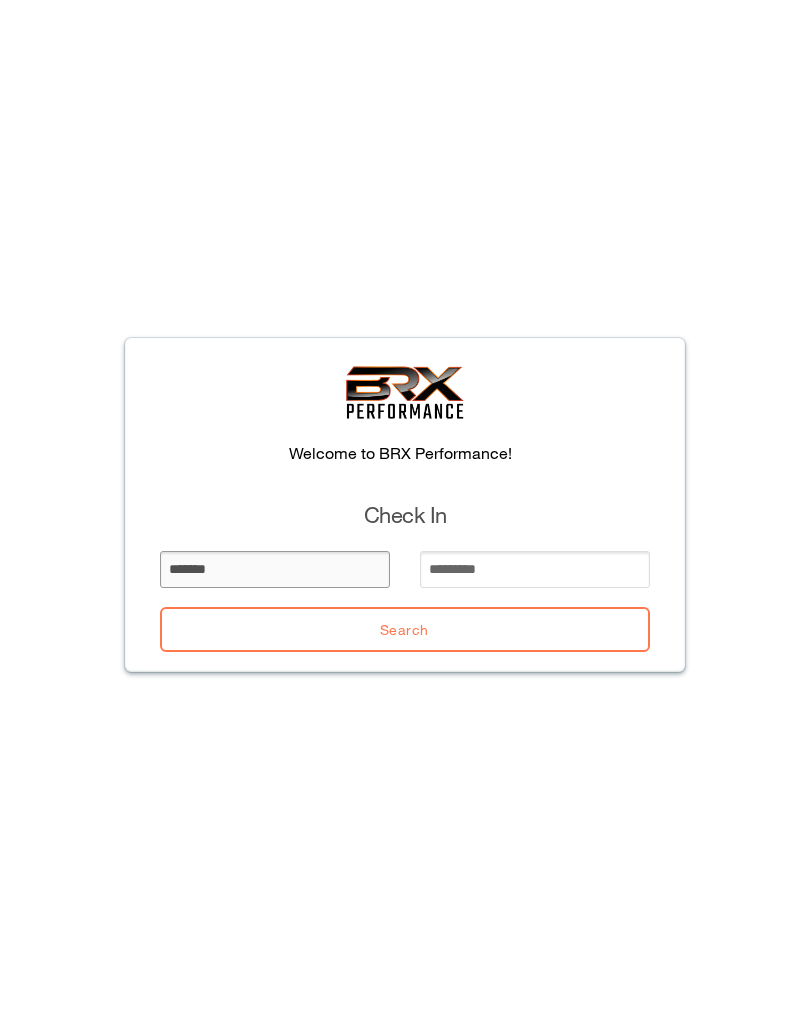 type on "*******" 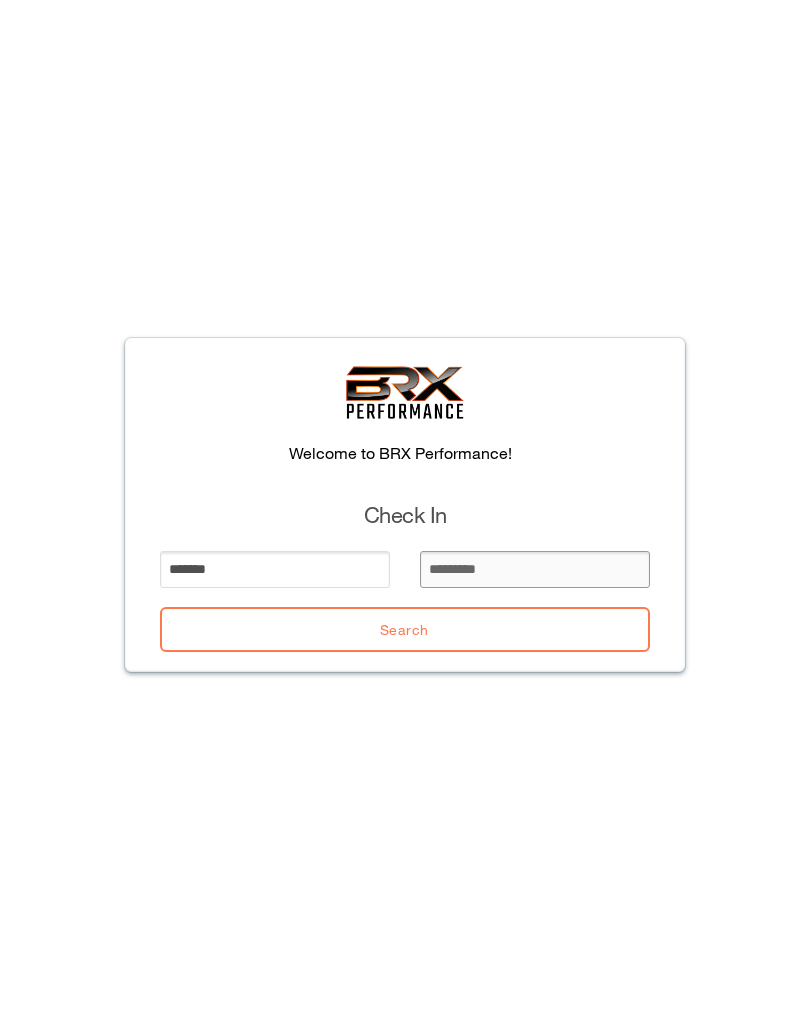 click at bounding box center (535, 569) 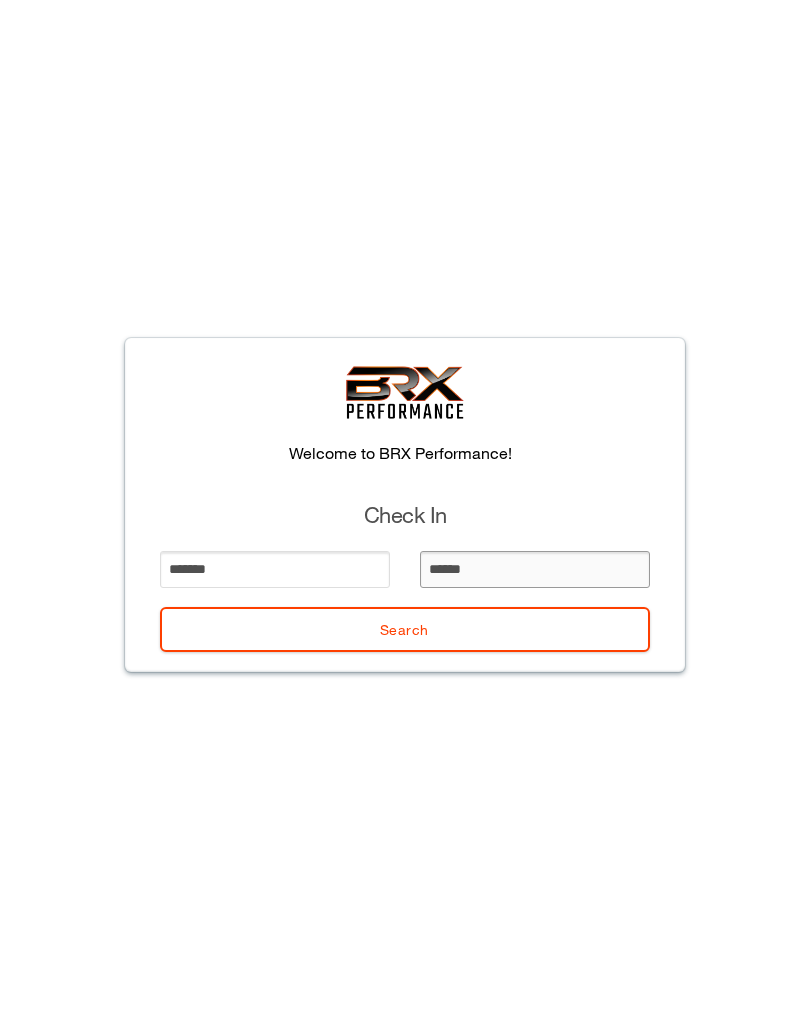 type on "*******" 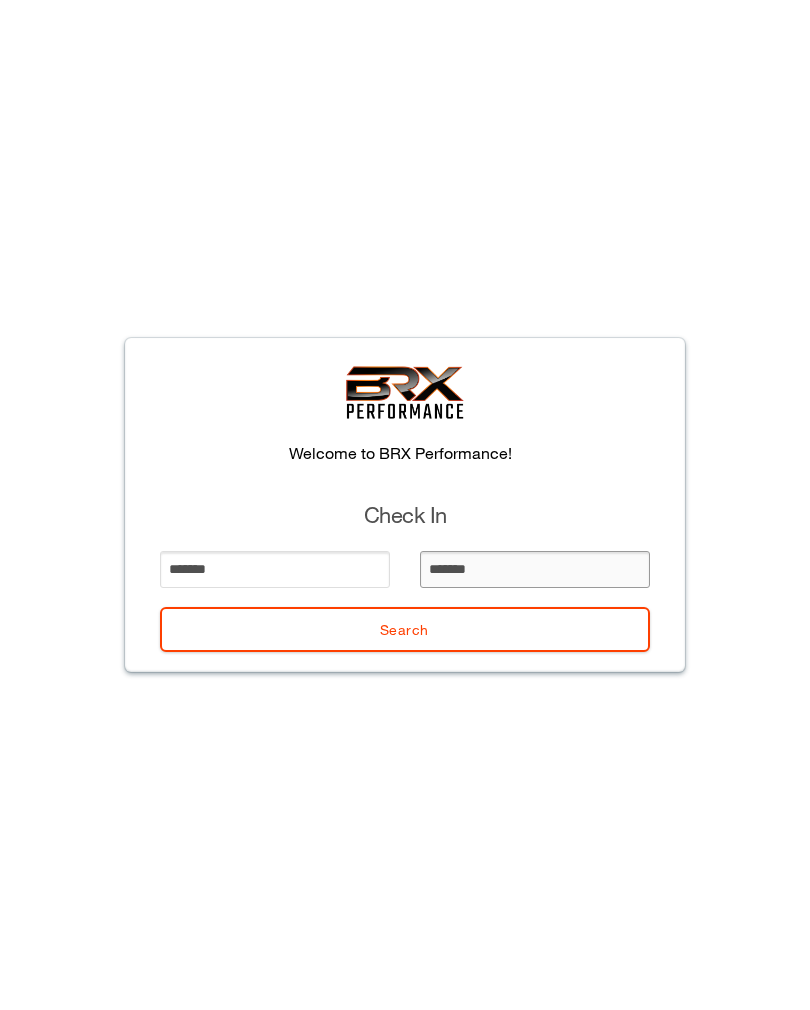 click on "Search" at bounding box center (405, 629) 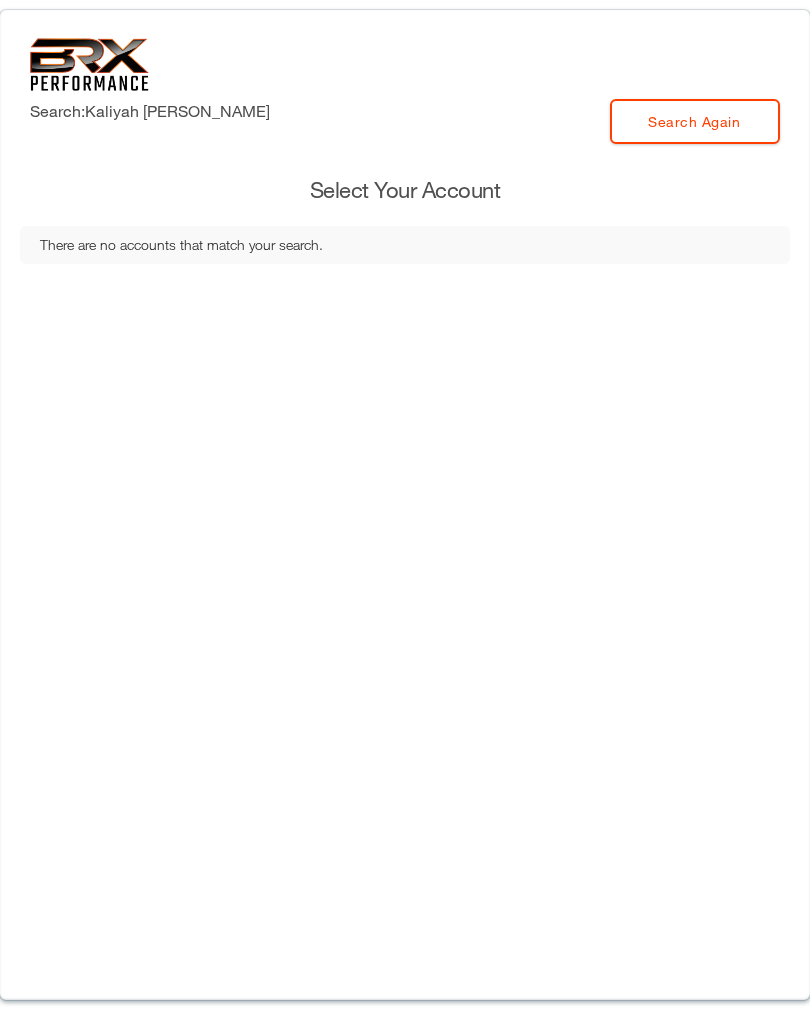 click on "There are no accounts that match your search." at bounding box center (405, 245) 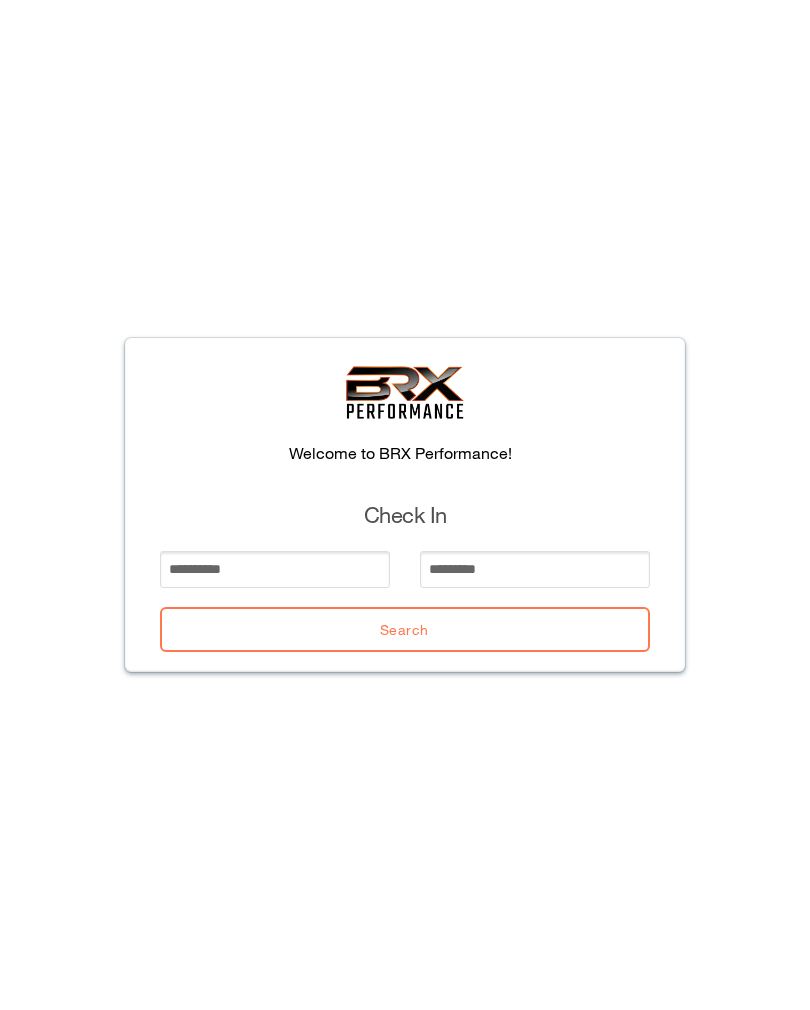 click on "Confirm
No
Yes
?
Welcome to BRX Performance!
Check In
Search" at bounding box center [405, 505] 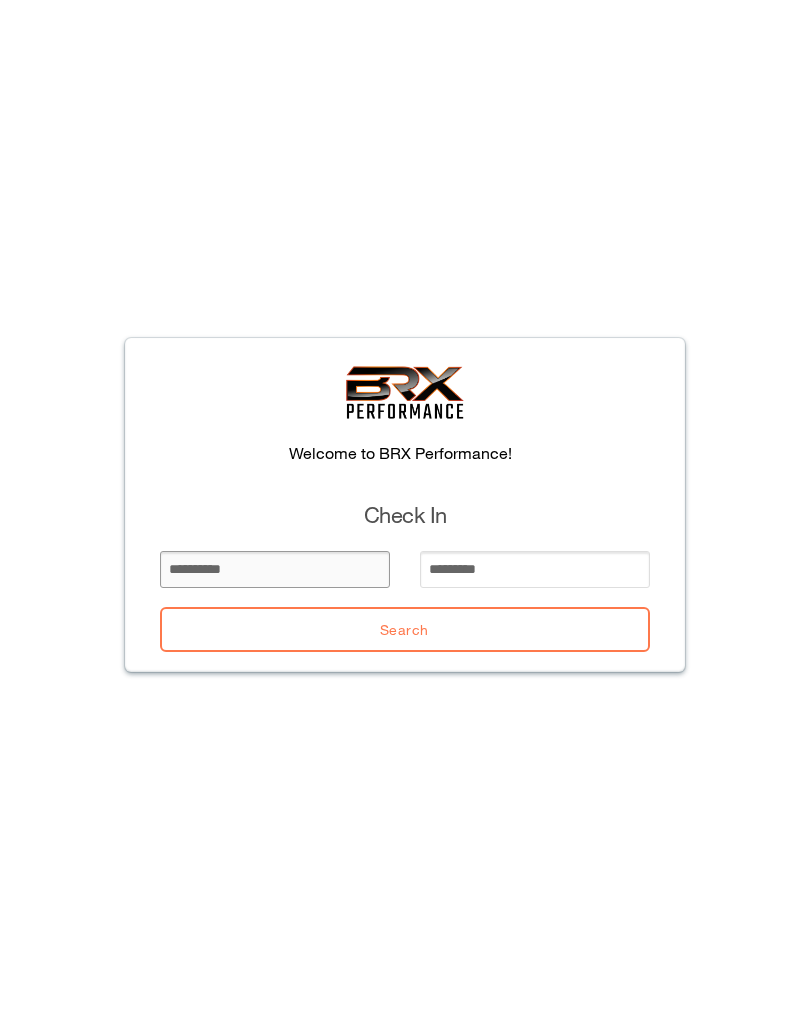 click at bounding box center (275, 569) 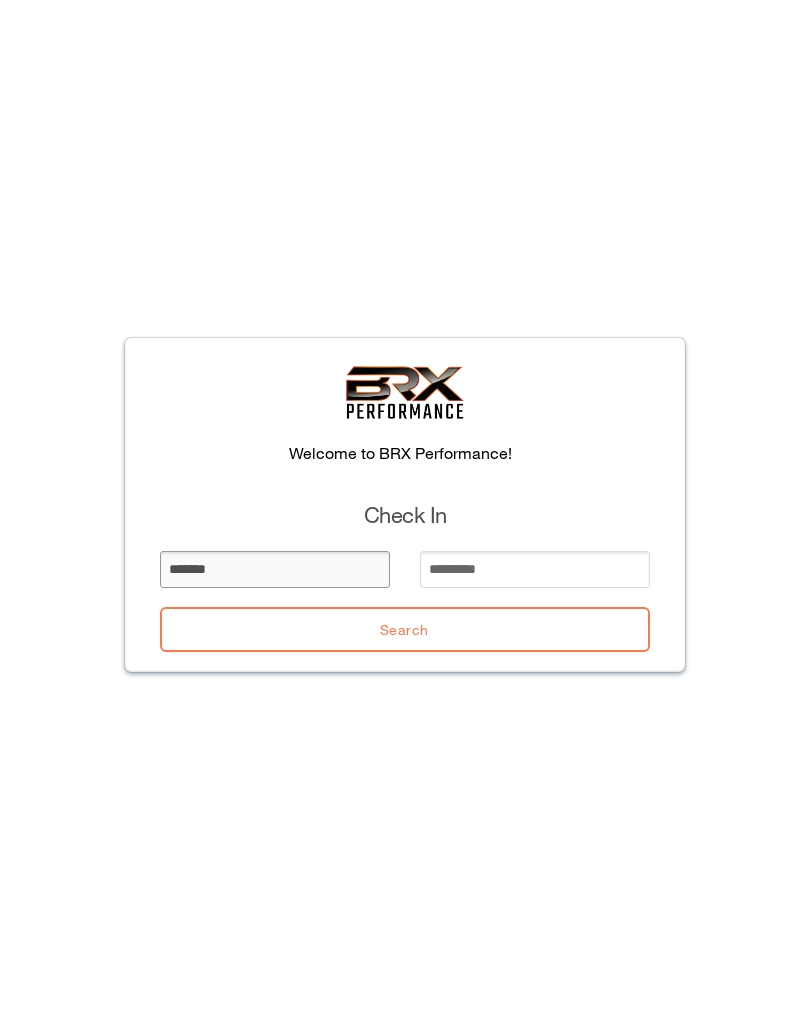 type on "*******" 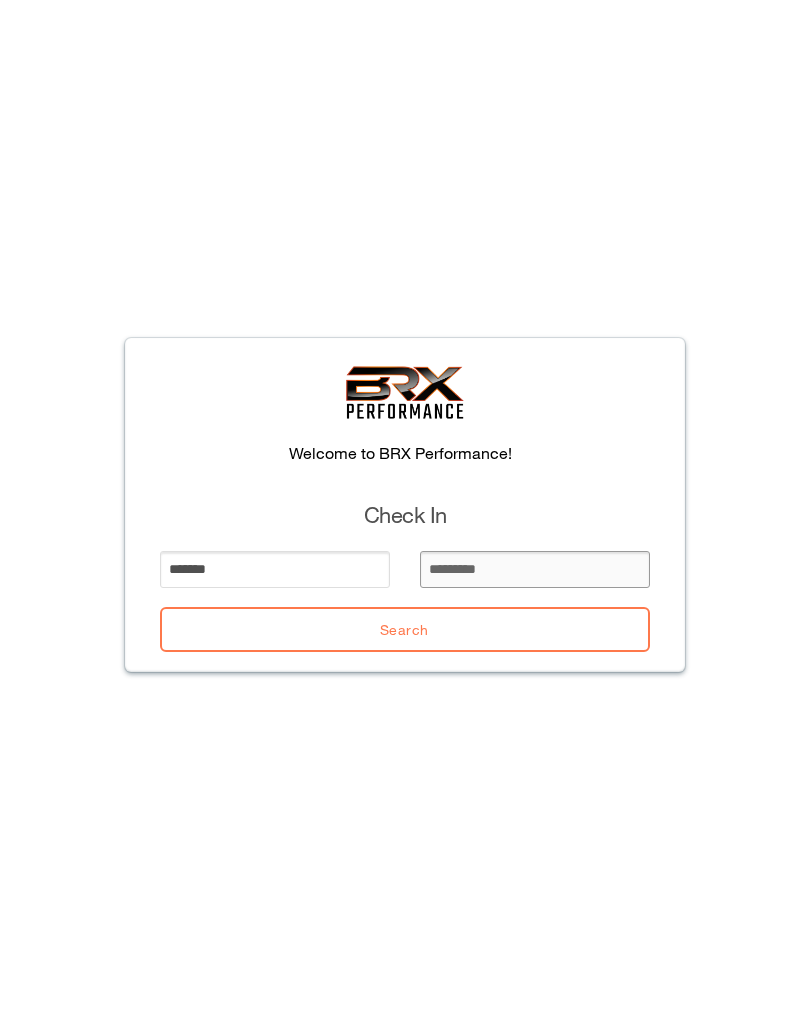 click at bounding box center [535, 569] 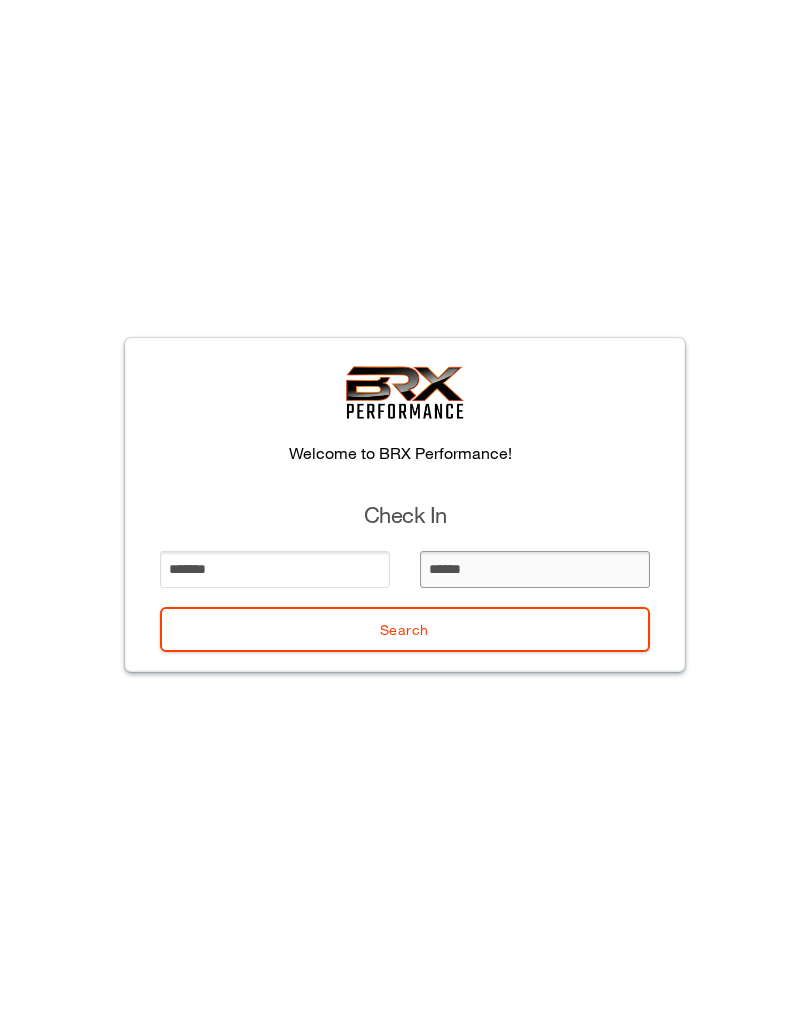 type on "*******" 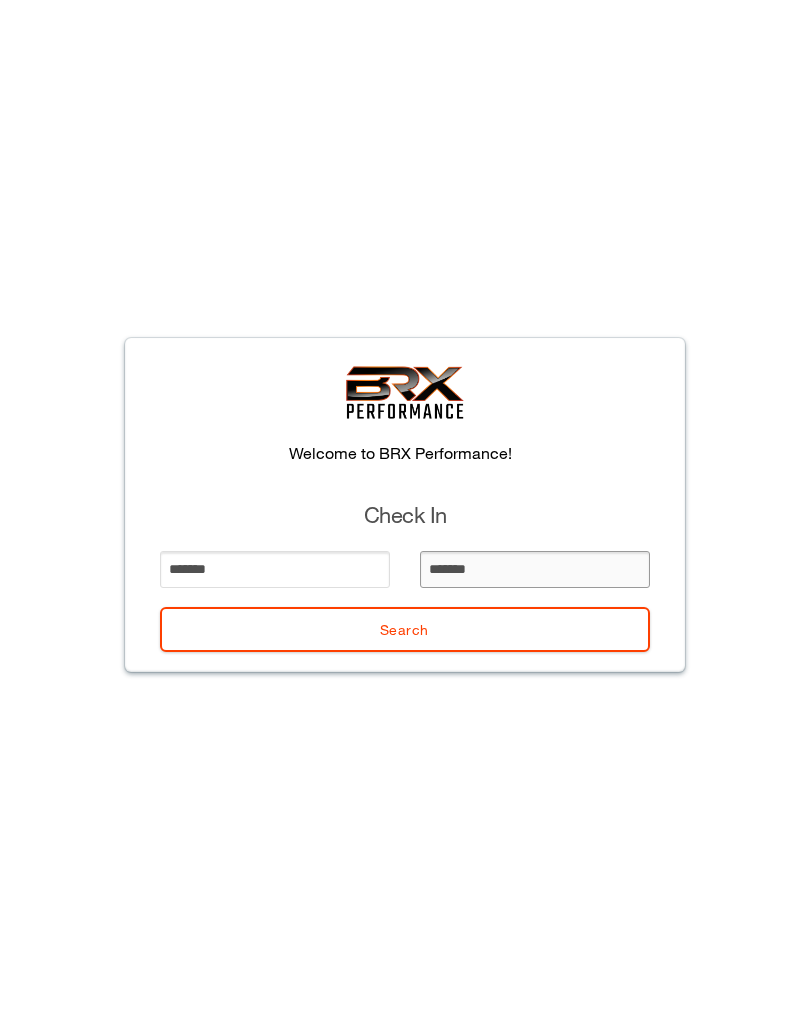 click on "Search" at bounding box center (405, 629) 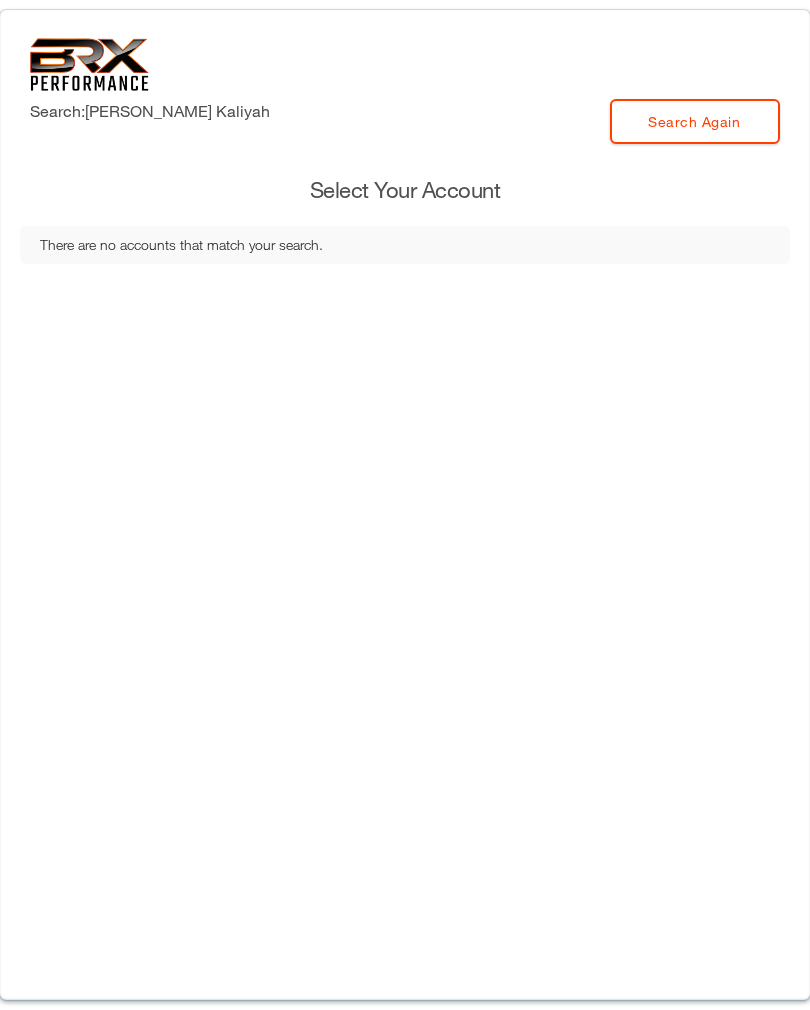 click on "Search Again" at bounding box center [695, 121] 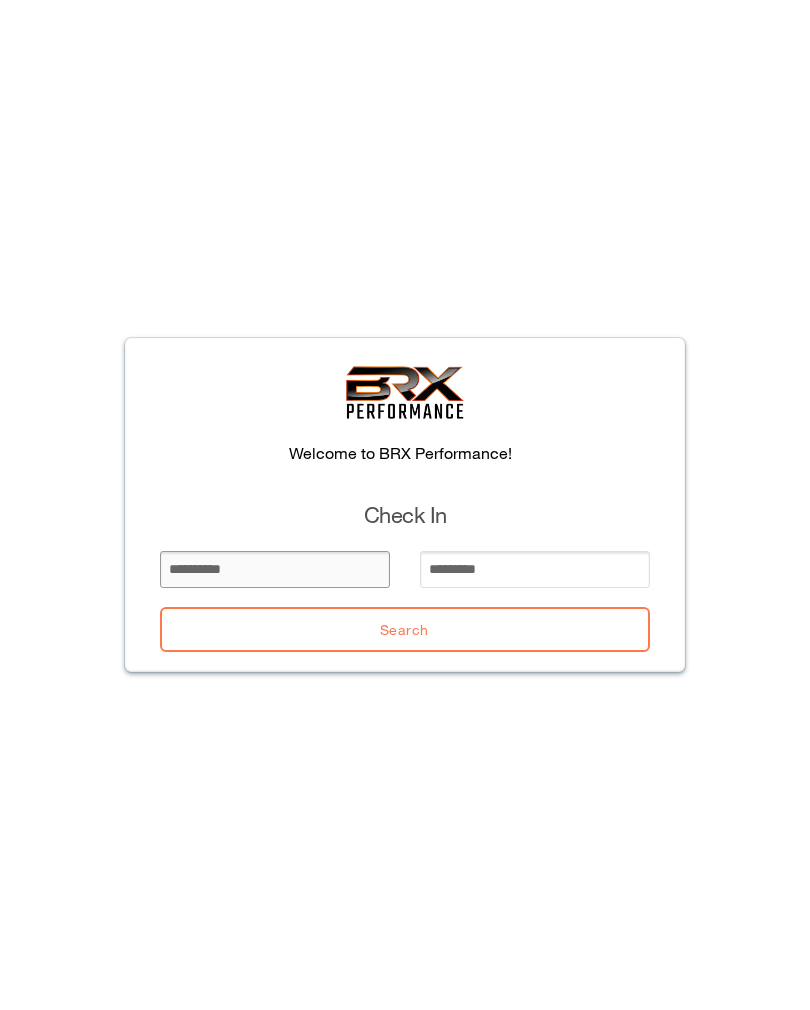 click at bounding box center [275, 569] 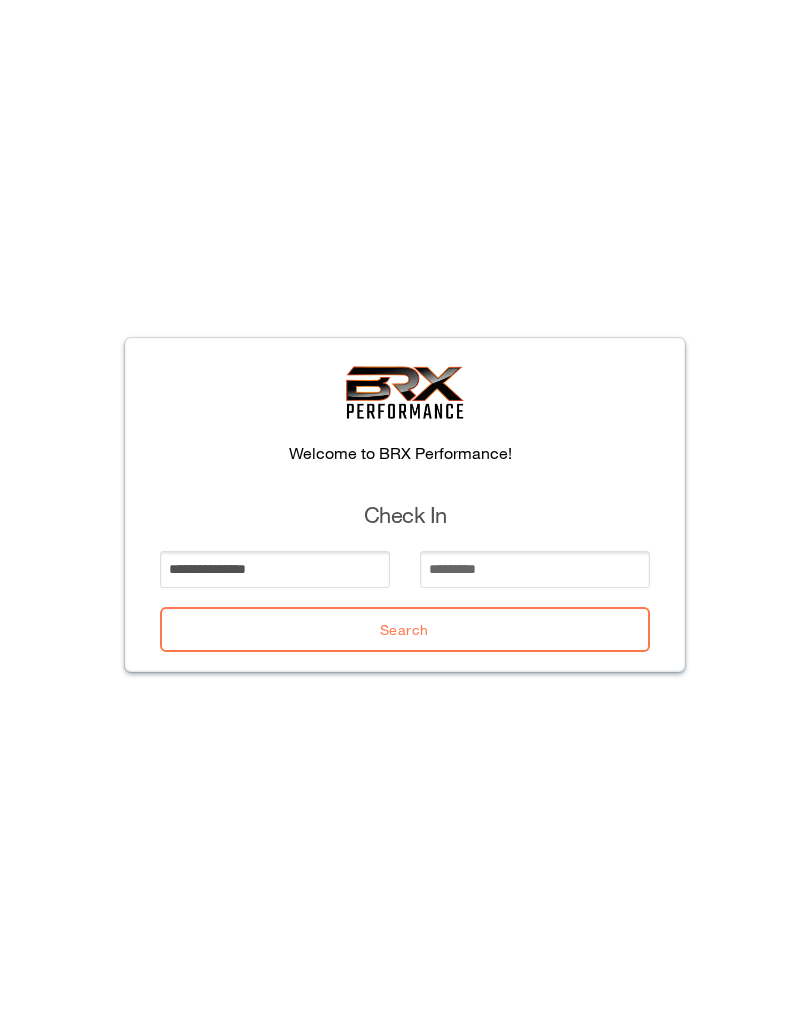 click on "**********" at bounding box center (405, 505) 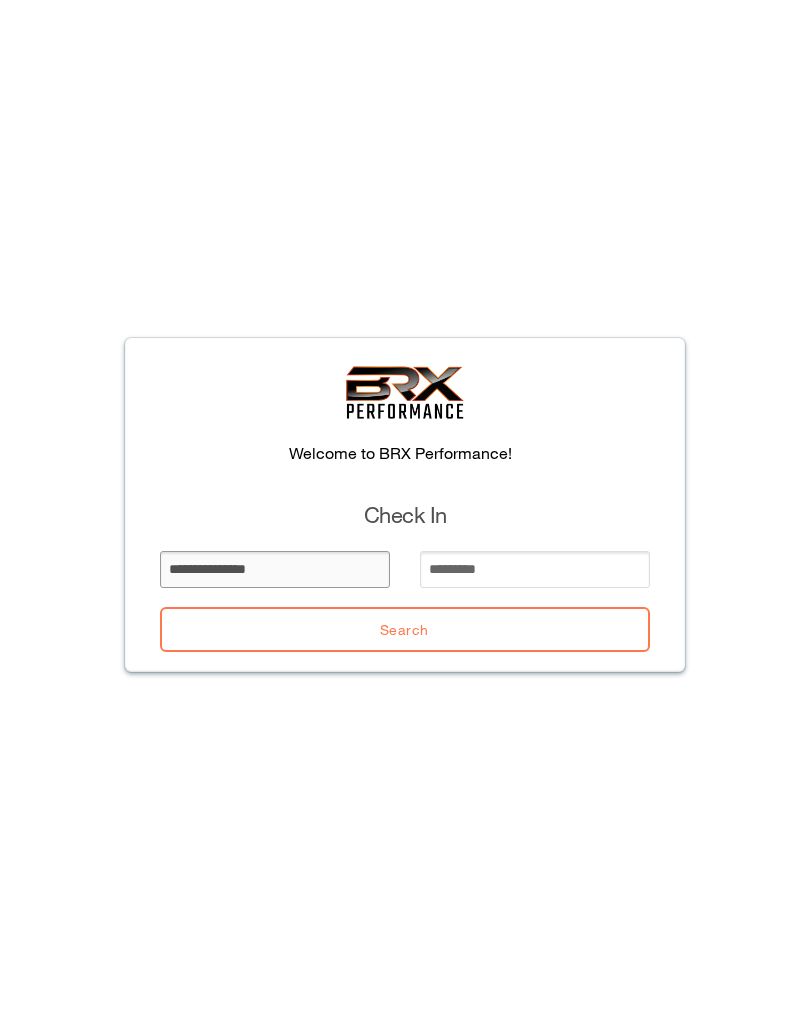 click on "**********" at bounding box center (275, 569) 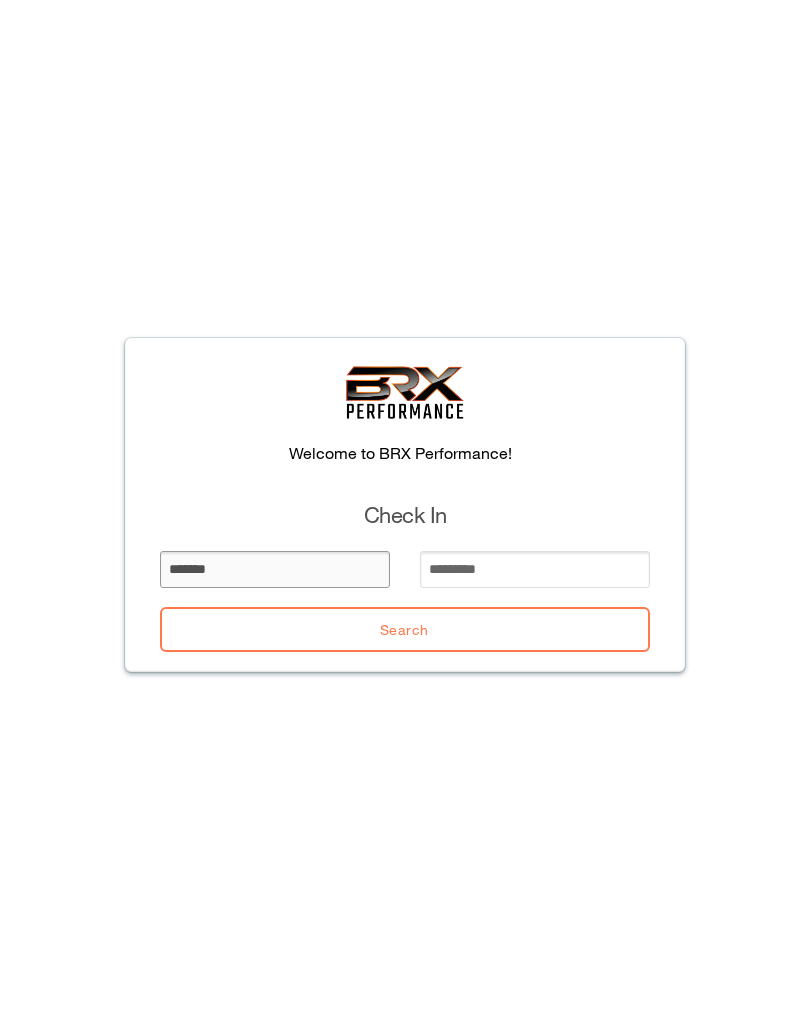 type on "*******" 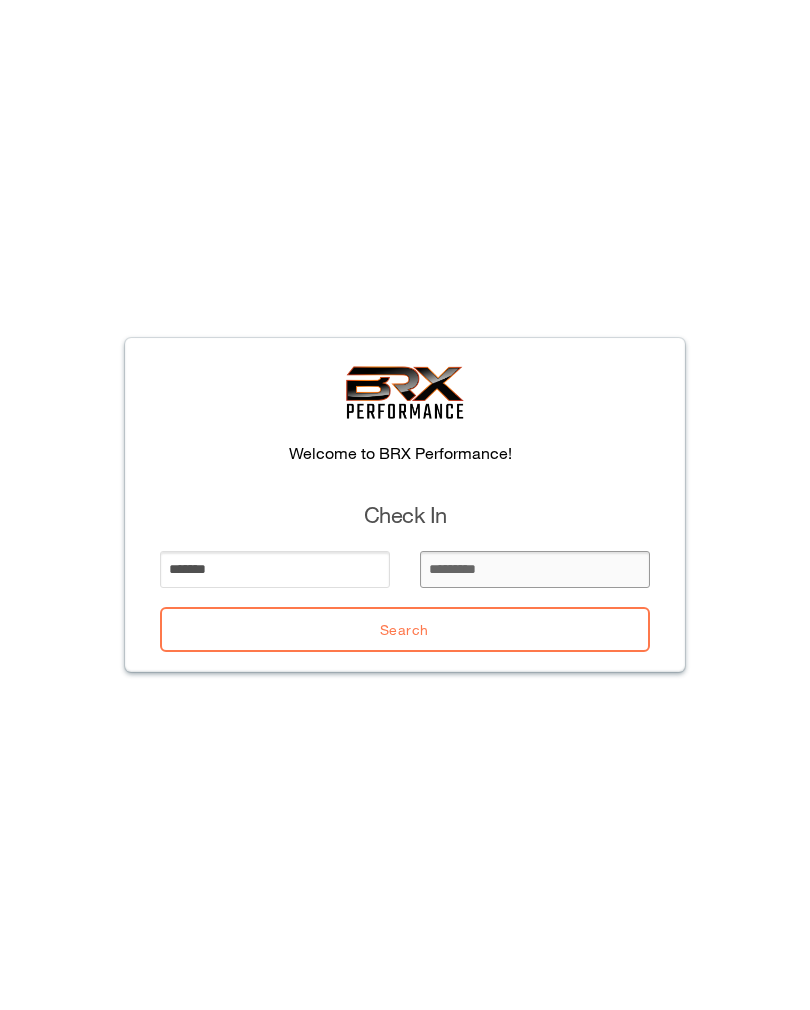 click at bounding box center [535, 569] 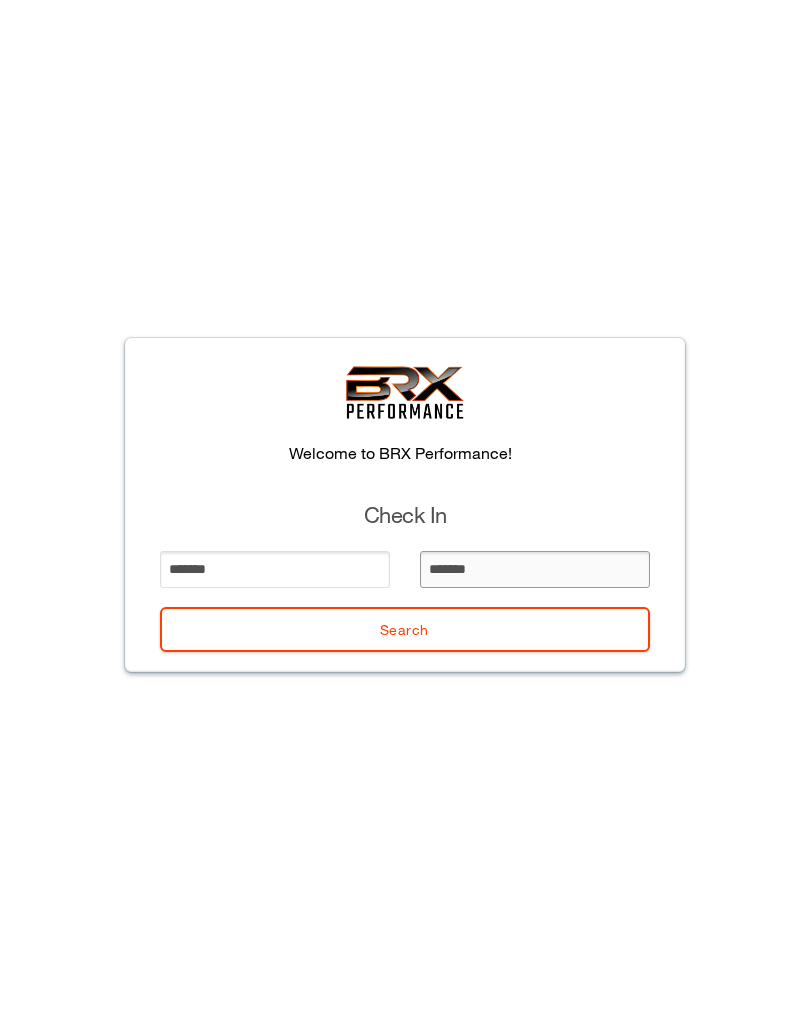 click on "Search" at bounding box center (405, 629) 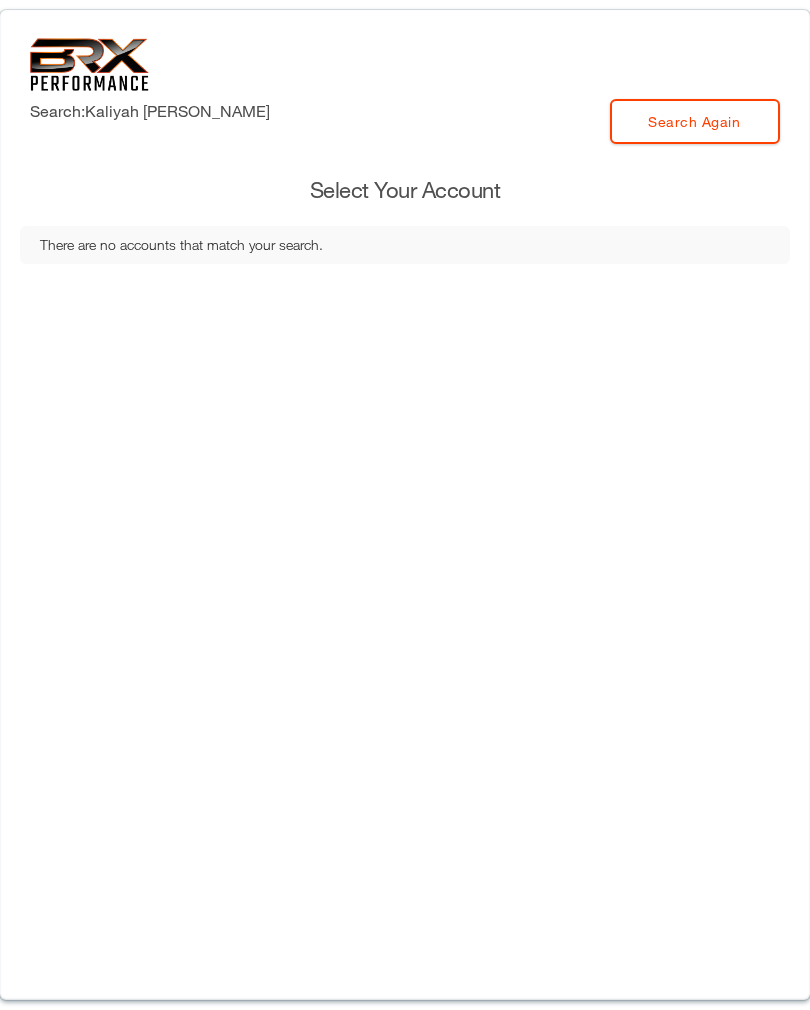 click on "There are no accounts that match your search." at bounding box center (405, 245) 